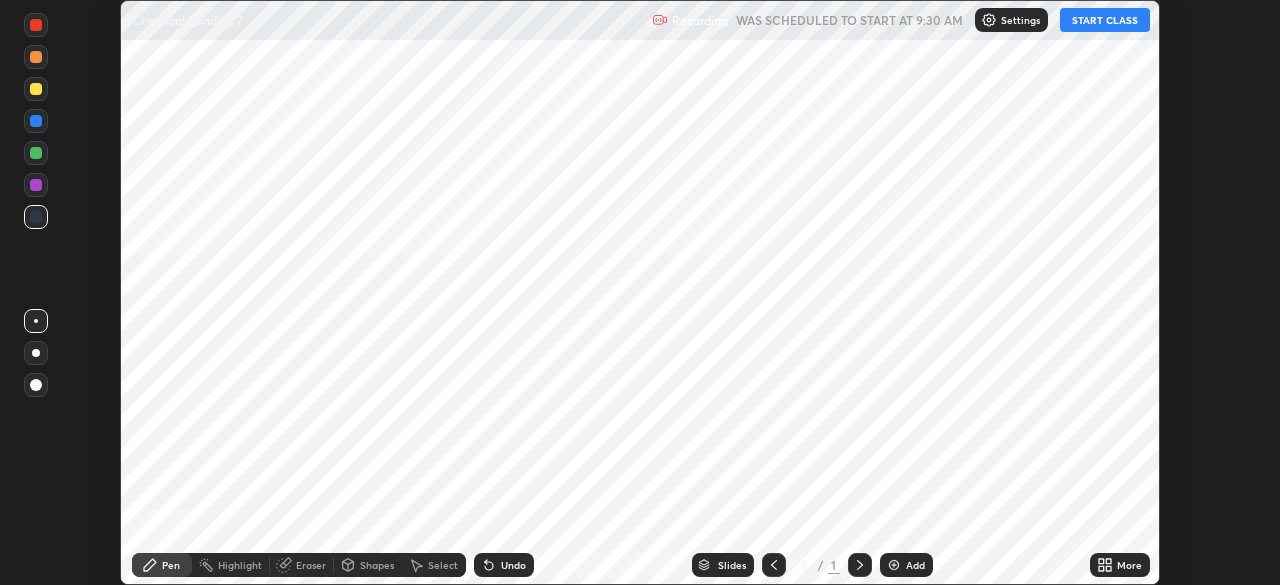 scroll, scrollTop: 0, scrollLeft: 0, axis: both 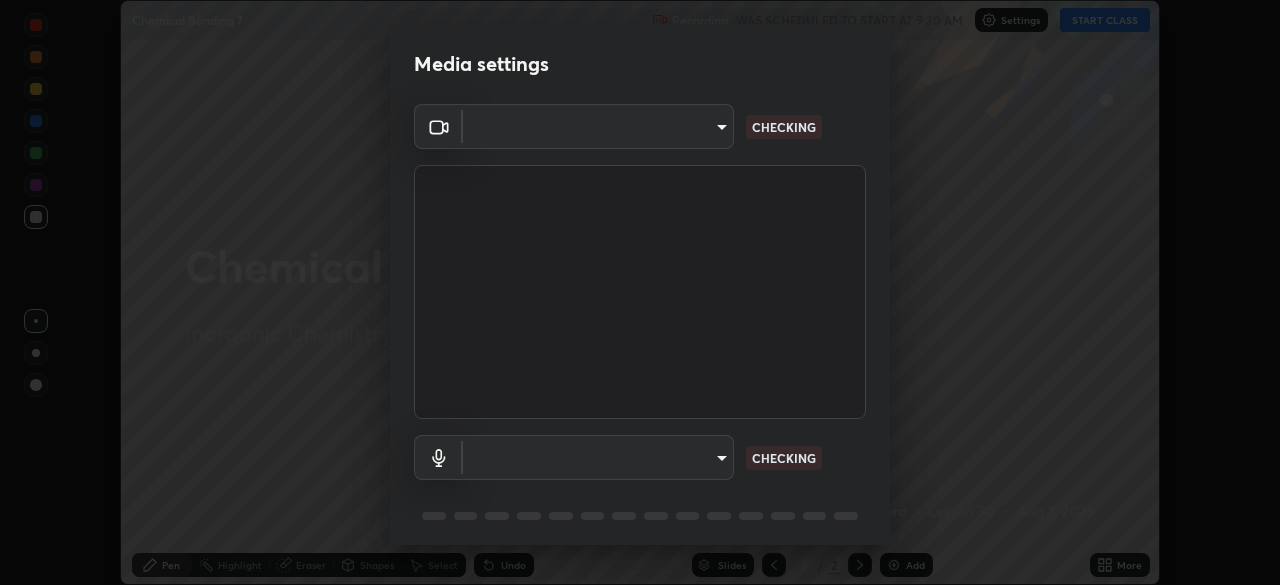 click on "Erase all Chemical Bonding 7 Recording WAS SCHEDULED TO START AT  9:30 AM Settings START CLASS Setting up your live class Chemical Bonding 7 • L30 of Inorganic Chemistry [FIRST] [LAST] Pen Highlight Eraser Shapes Select Undo Slides 2 / 2 Add More No doubts shared Encourage your learners to ask a doubt for better clarity Report an issue Reason for reporting Buffering Chat not working Audio - Video sync issue Educator video quality low ​ Attach an image Report Media settings ​ CHECKING ​ CHECKING 1 / 5 Next" at bounding box center (640, 292) 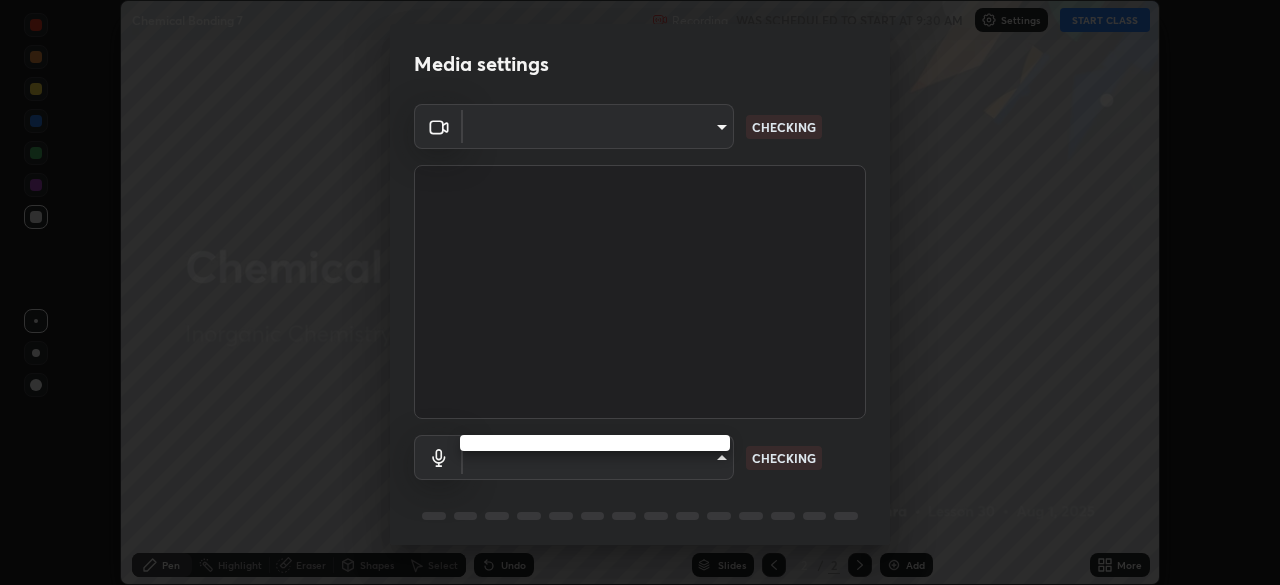 type on "3b389ede9ae18524dc0bcfbedd46670510f6fd5fbd4be97f07512a464c10e831" 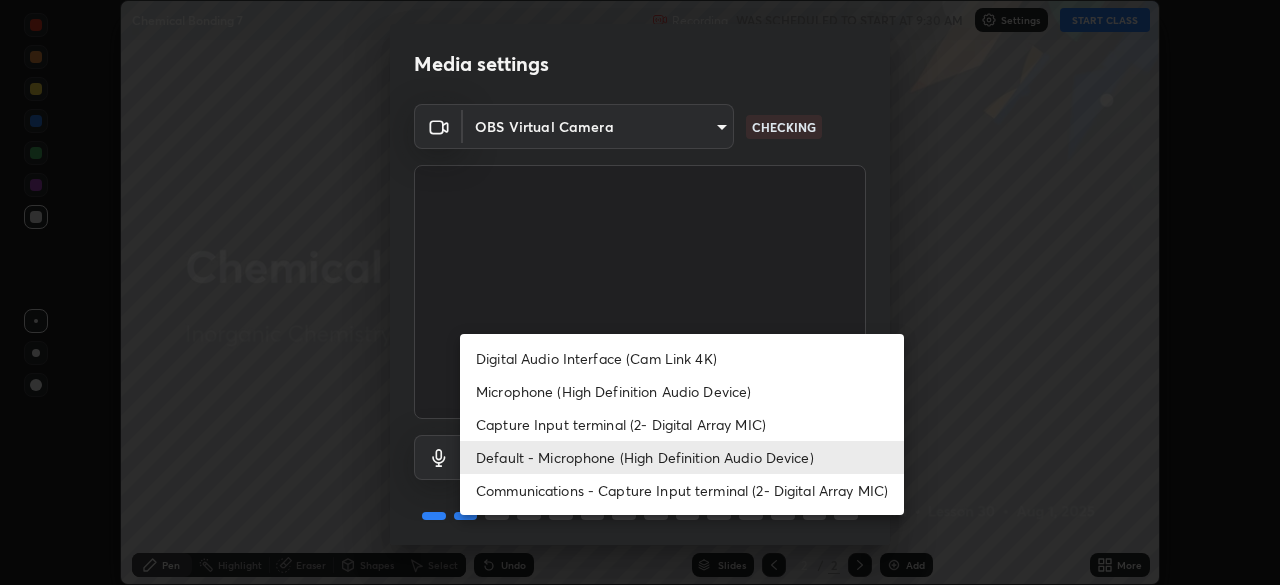 click on "Microphone (High Definition Audio Device)" at bounding box center [682, 391] 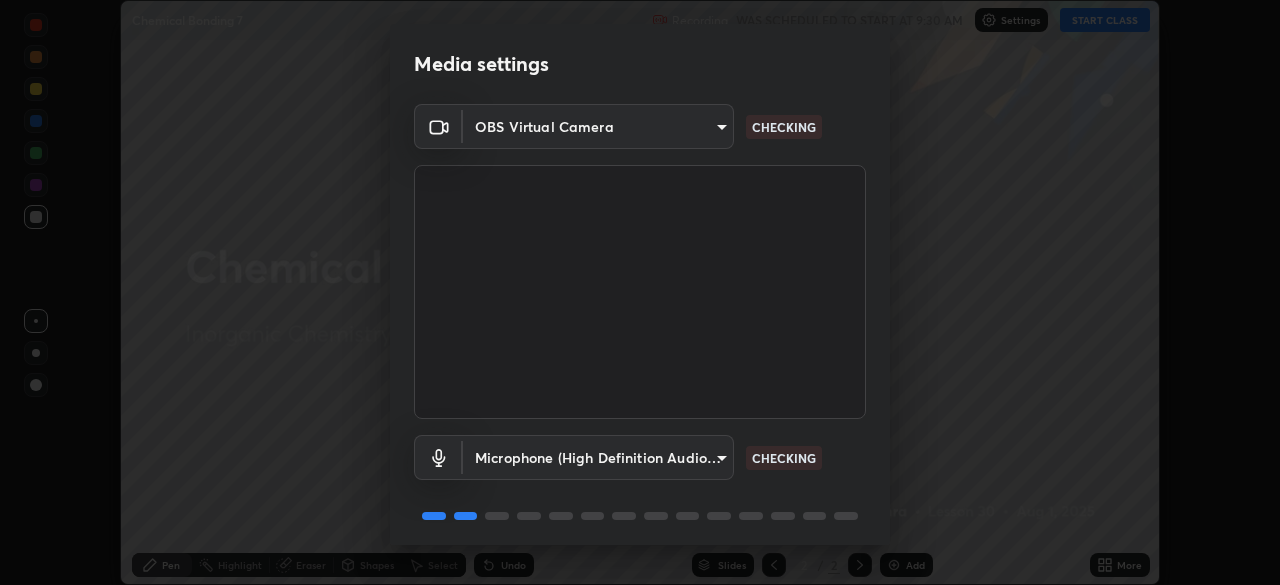 type on "bc5ab79c056f1a7337d830b8256c338c2d48023b21820843a16be83b494cbd8b" 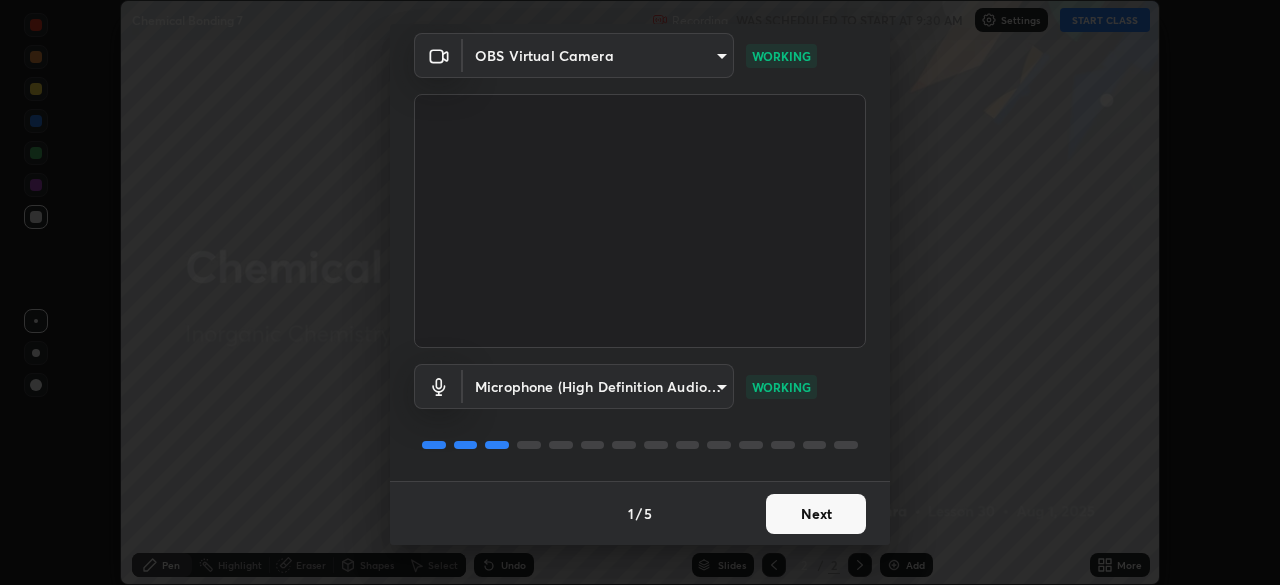 click on "Next" at bounding box center [816, 514] 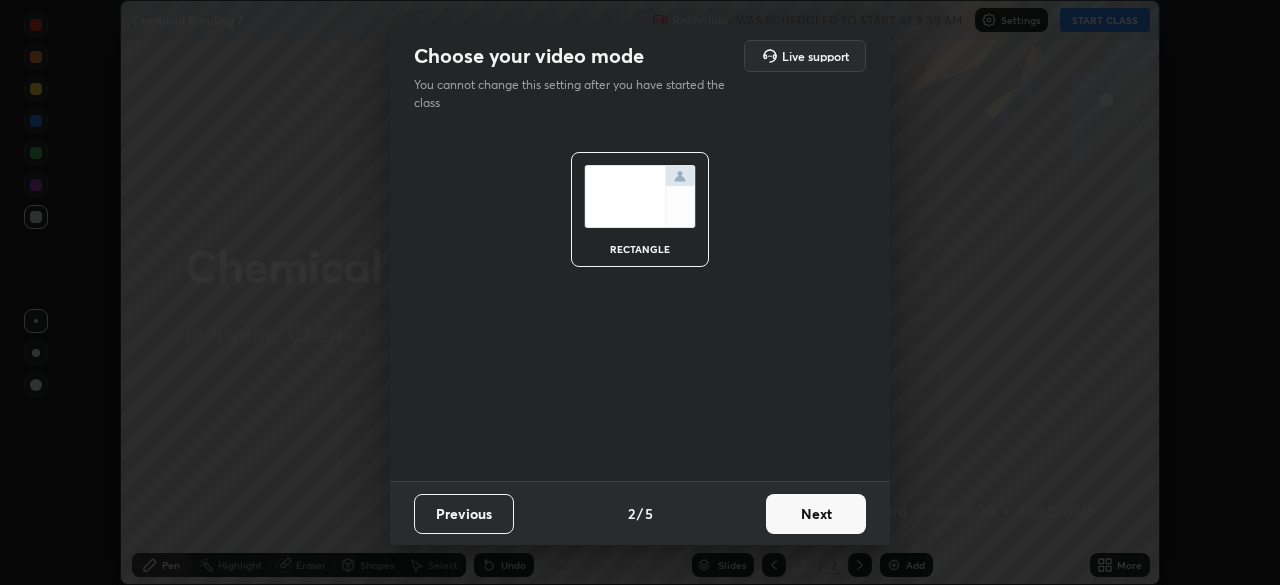 click on "Next" at bounding box center (816, 514) 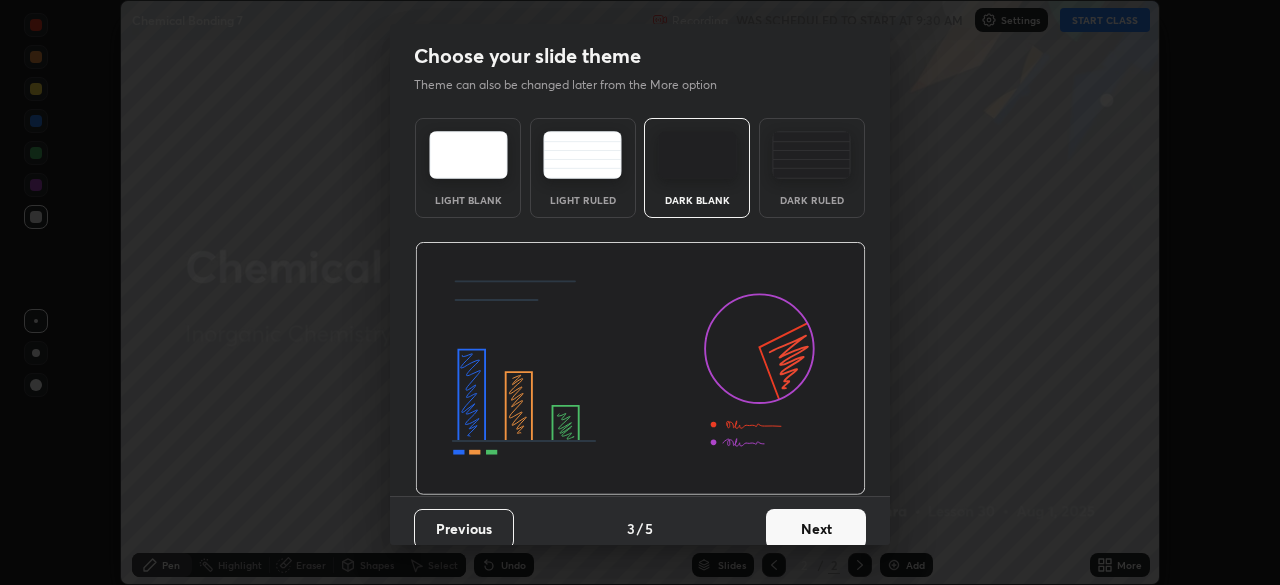 click on "Next" at bounding box center [816, 529] 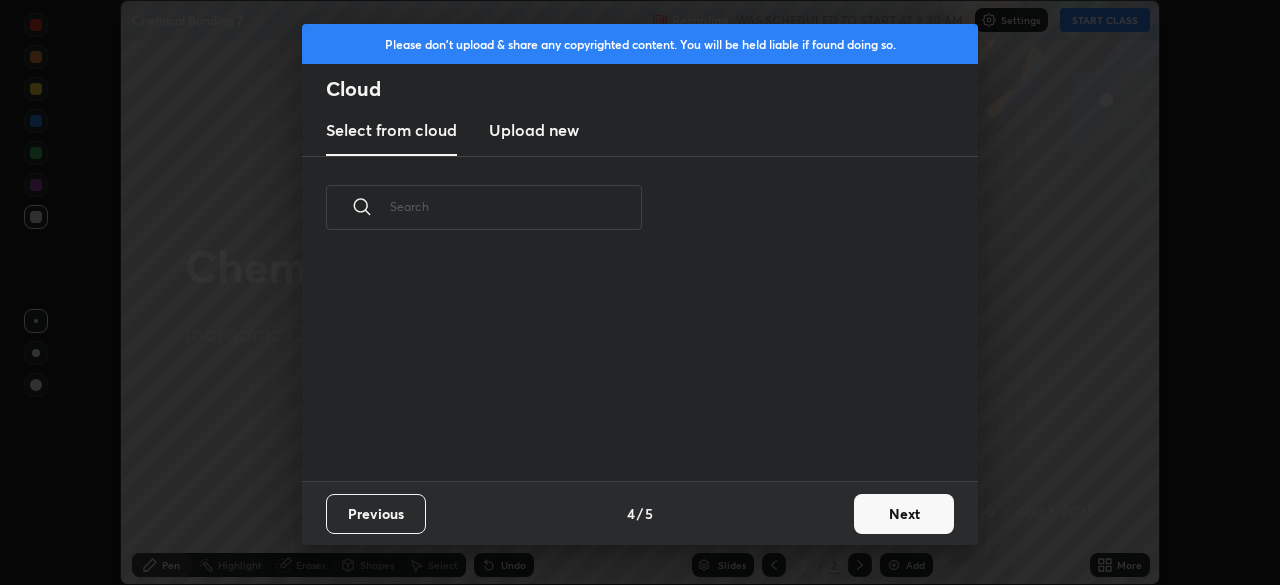 click on "Next" at bounding box center (904, 514) 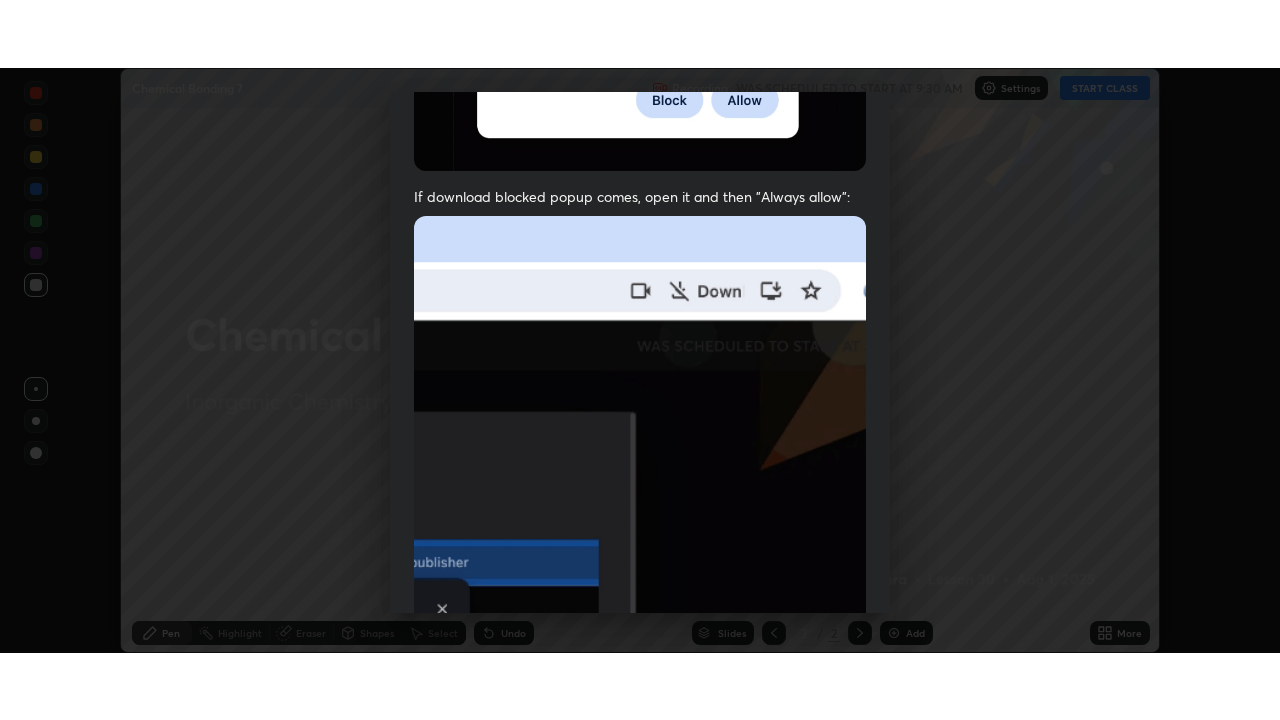 scroll, scrollTop: 479, scrollLeft: 0, axis: vertical 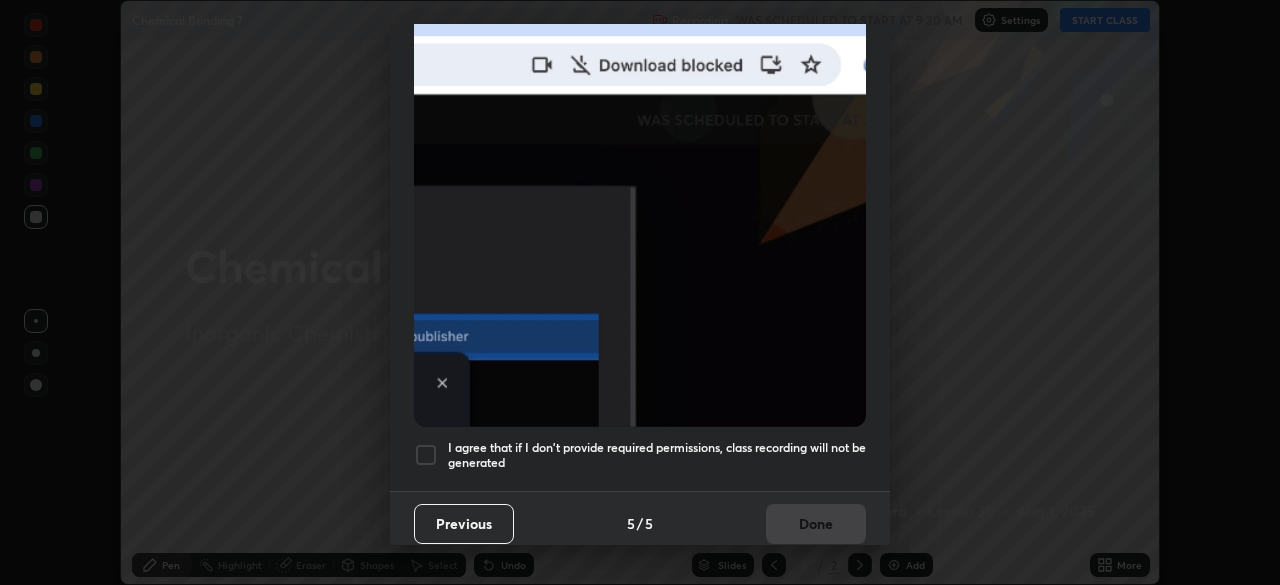 click on "I agree that if I don't provide required permissions, class recording will not be generated" at bounding box center (657, 455) 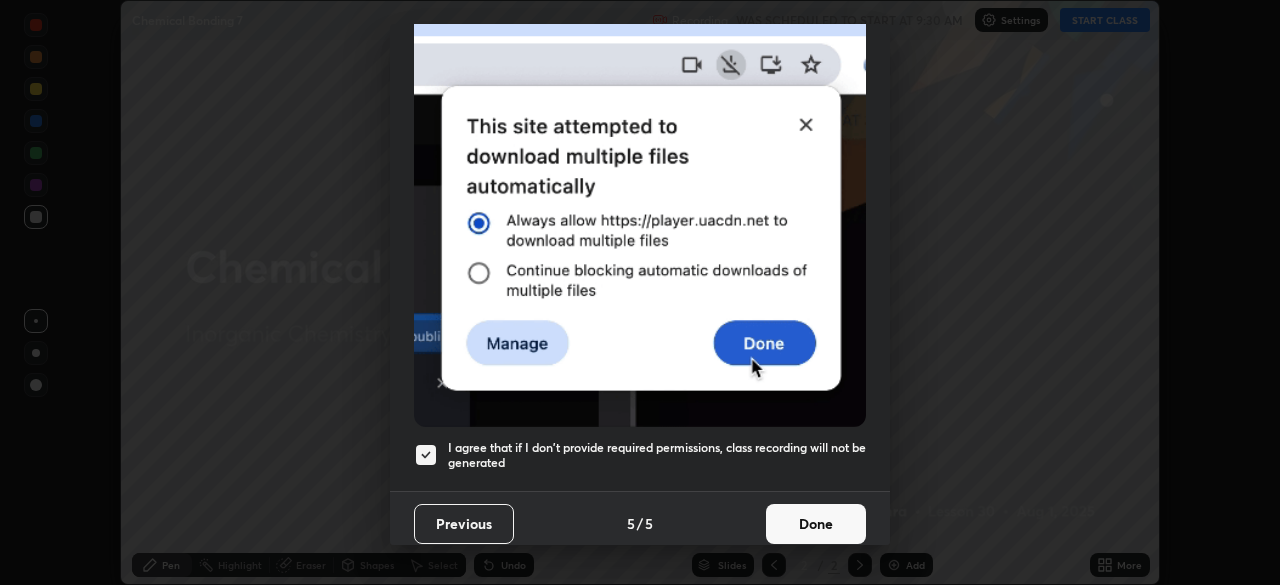 click on "Done" at bounding box center (816, 524) 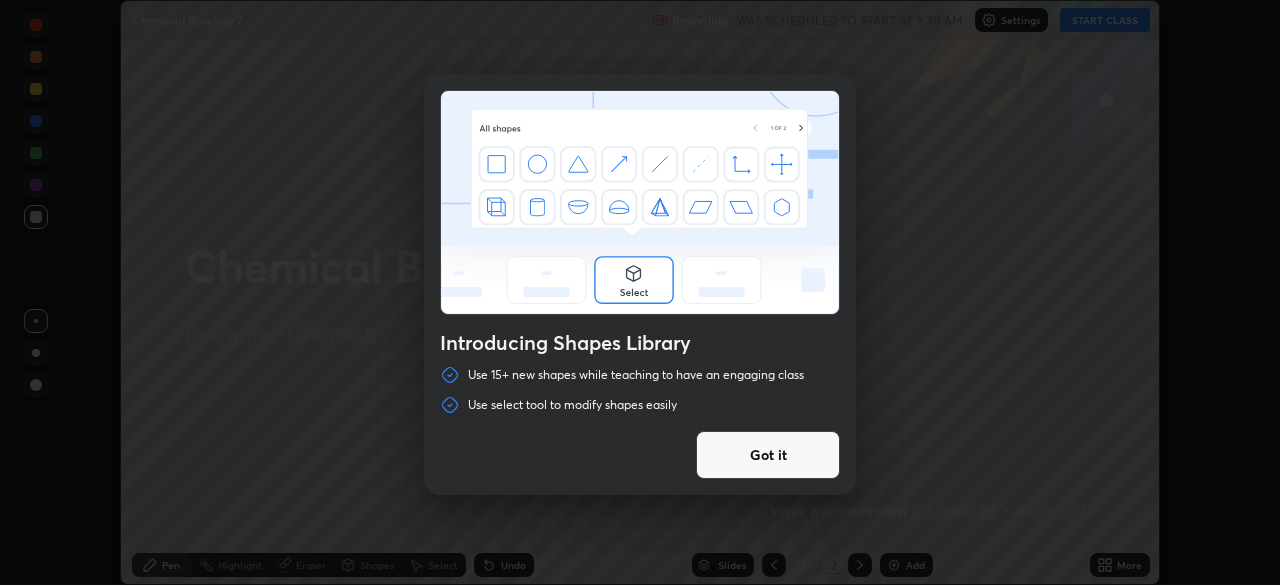 click on "Got it" at bounding box center [768, 455] 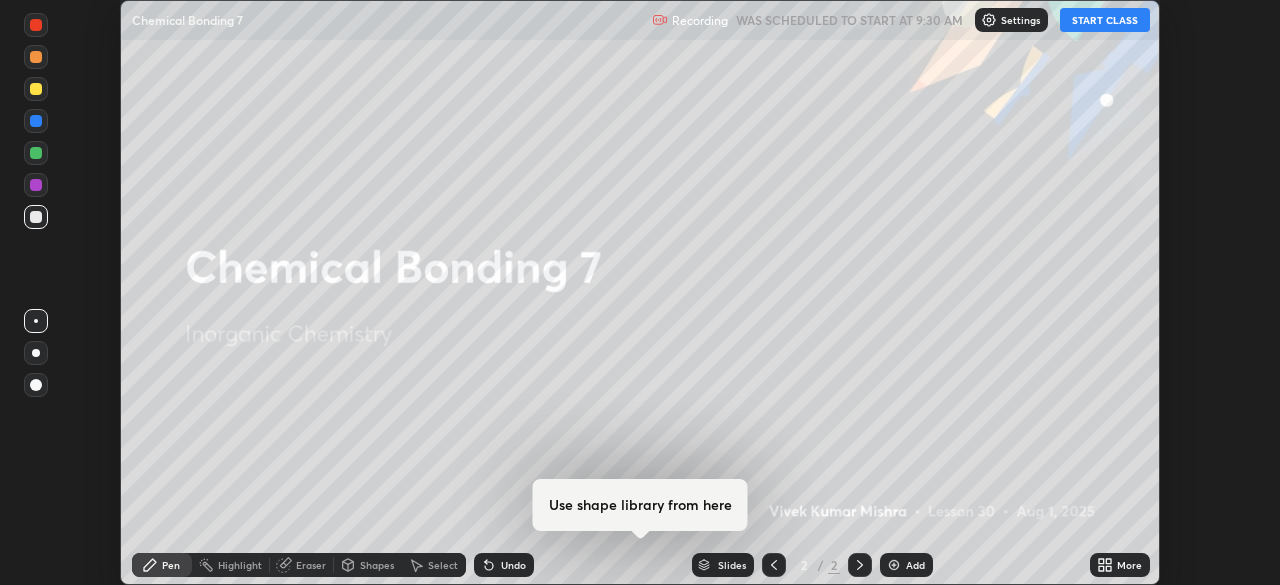 click on "START CLASS" at bounding box center [1105, 20] 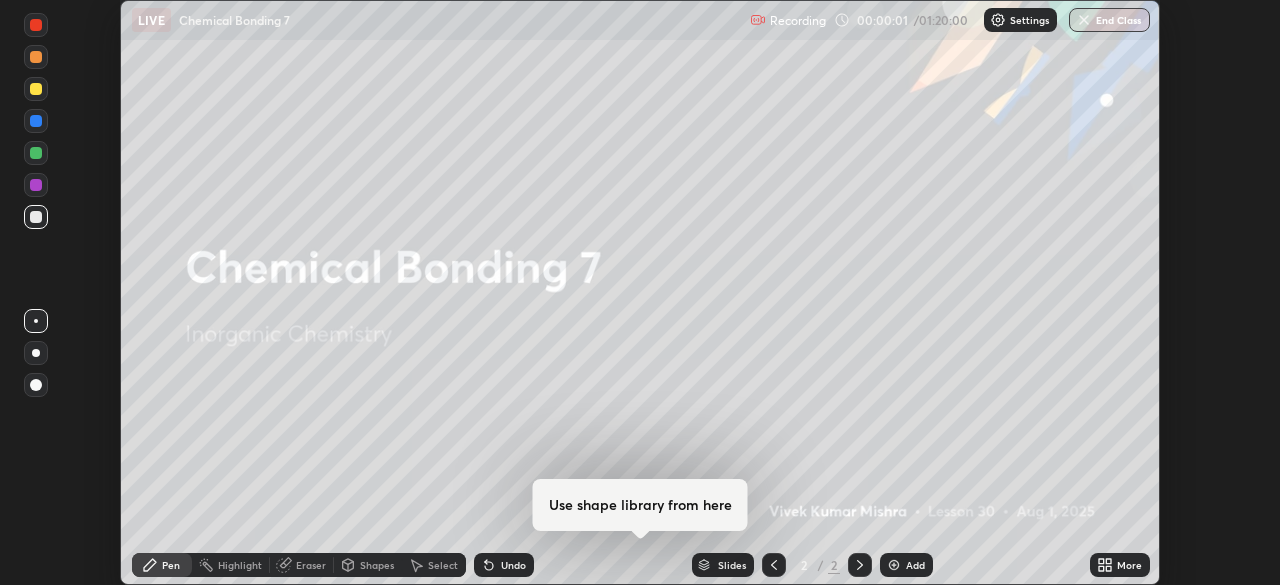 click 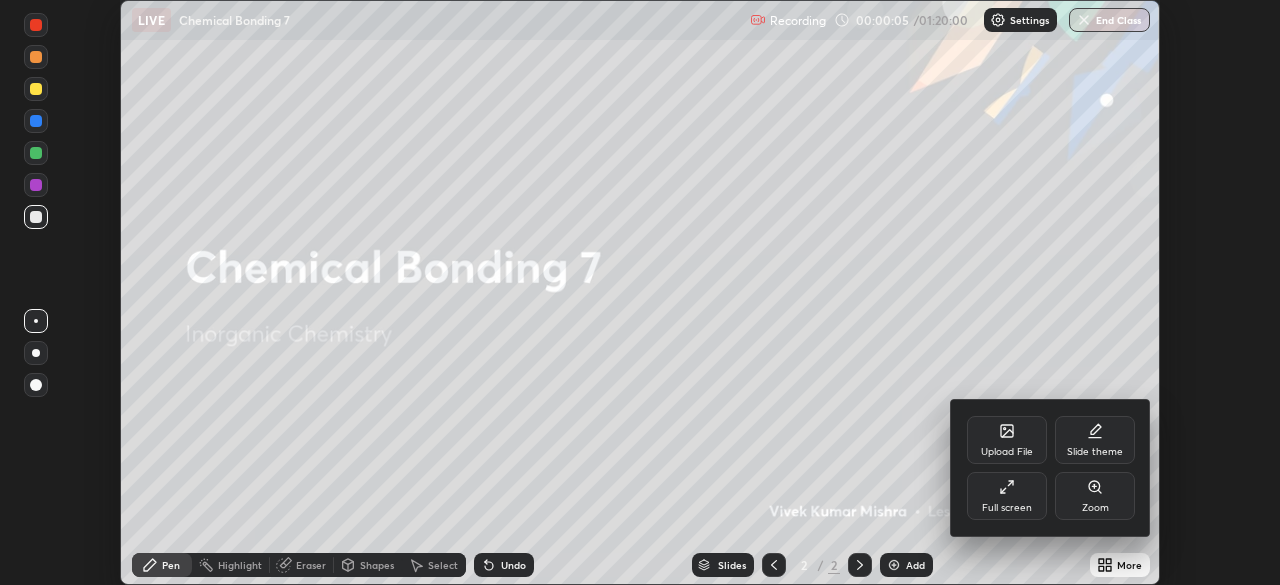 click on "Full screen" at bounding box center (1007, 508) 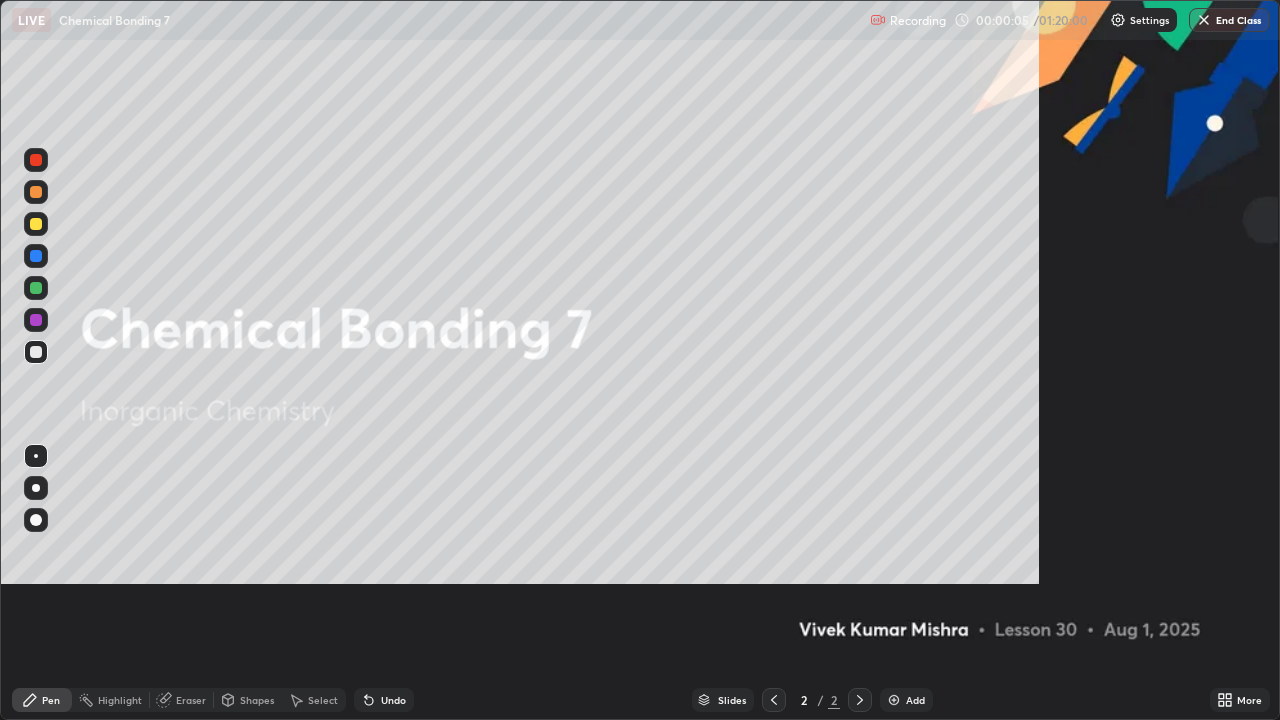 scroll, scrollTop: 99280, scrollLeft: 98720, axis: both 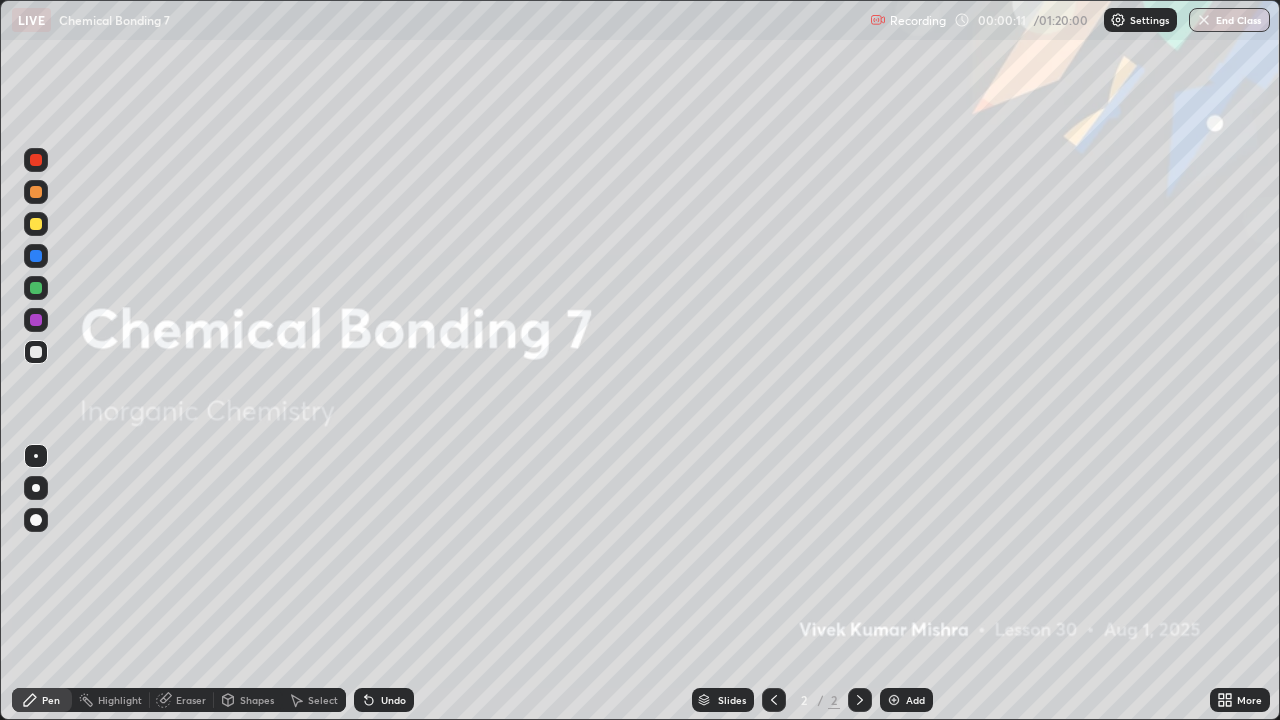 click on "Shapes" at bounding box center (257, 700) 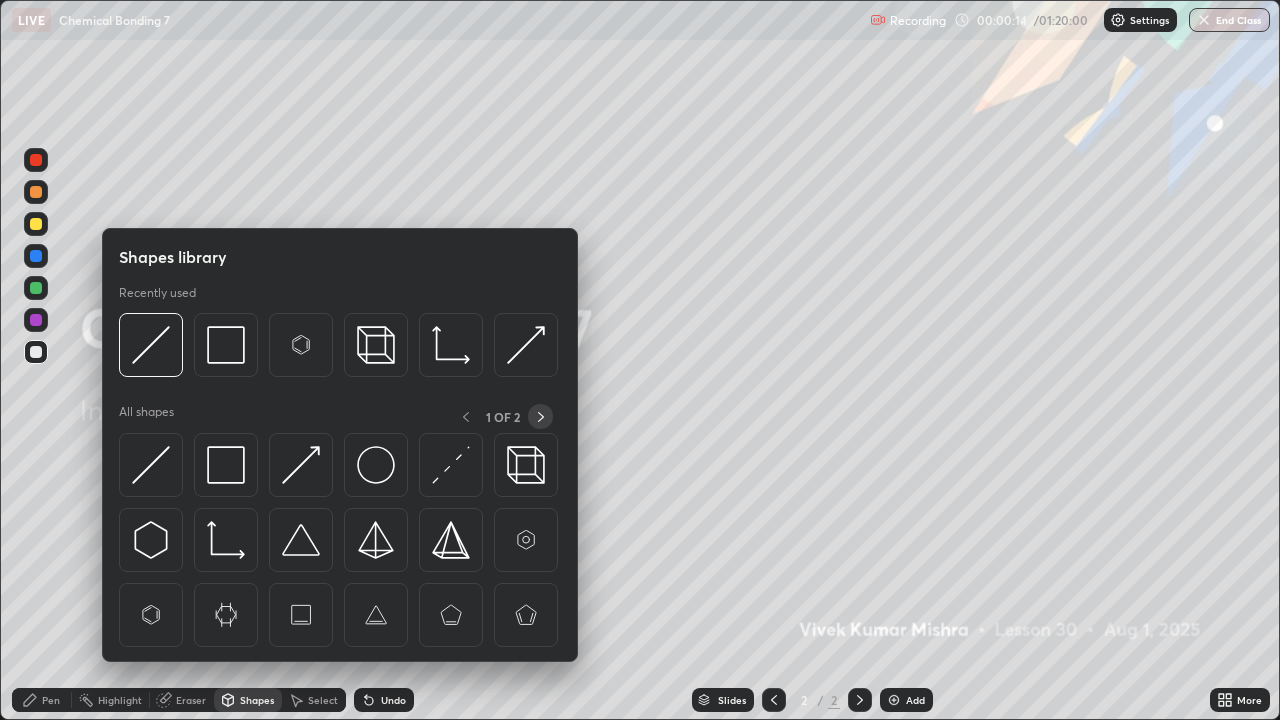 click 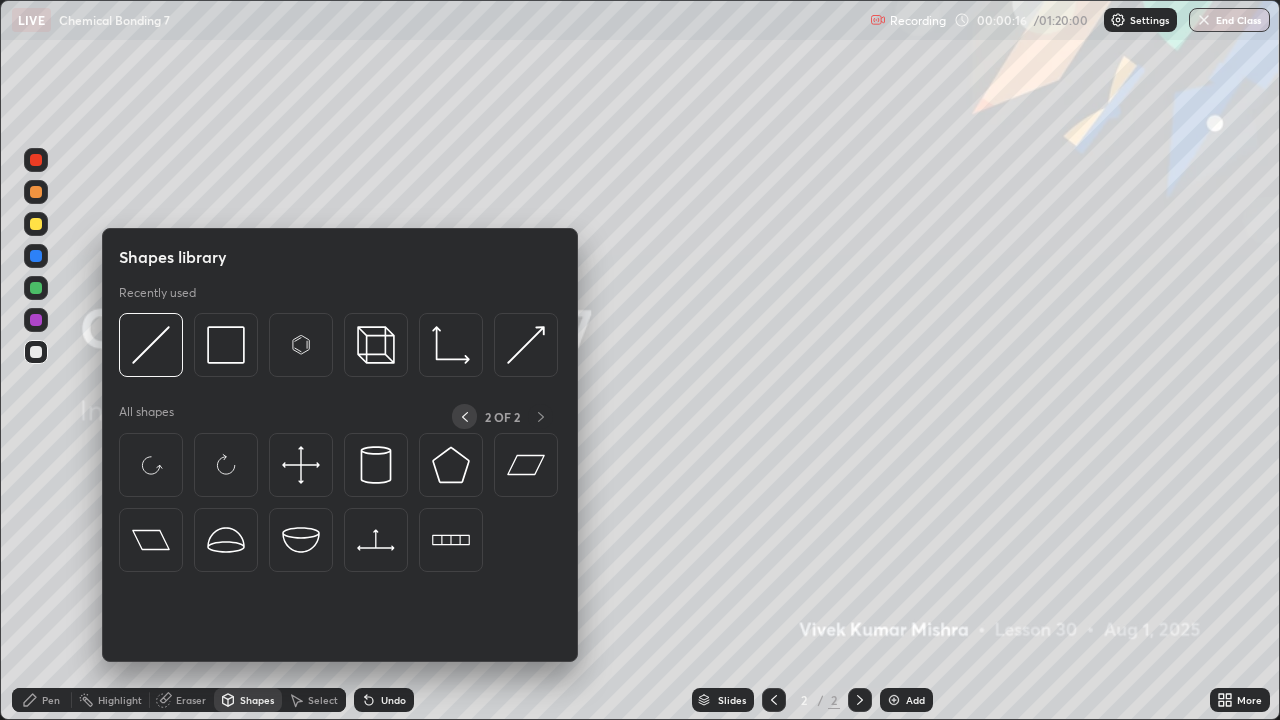 click 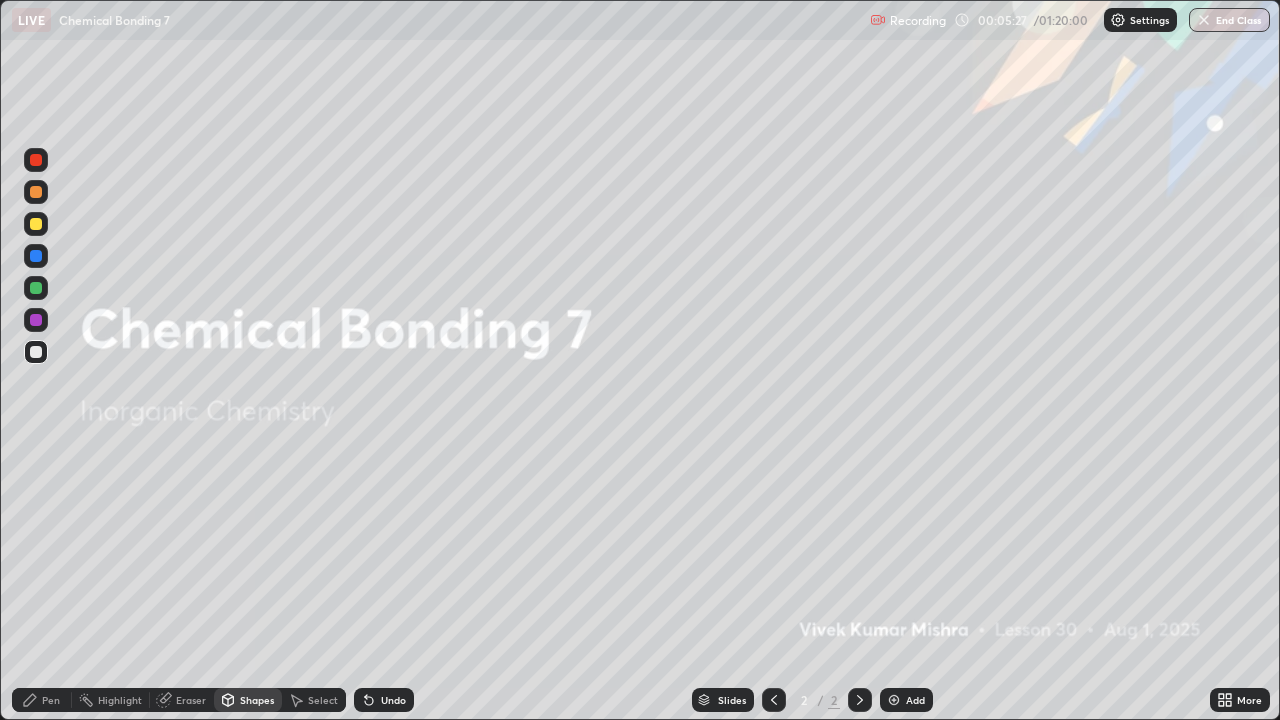 click on "Pen" at bounding box center [51, 700] 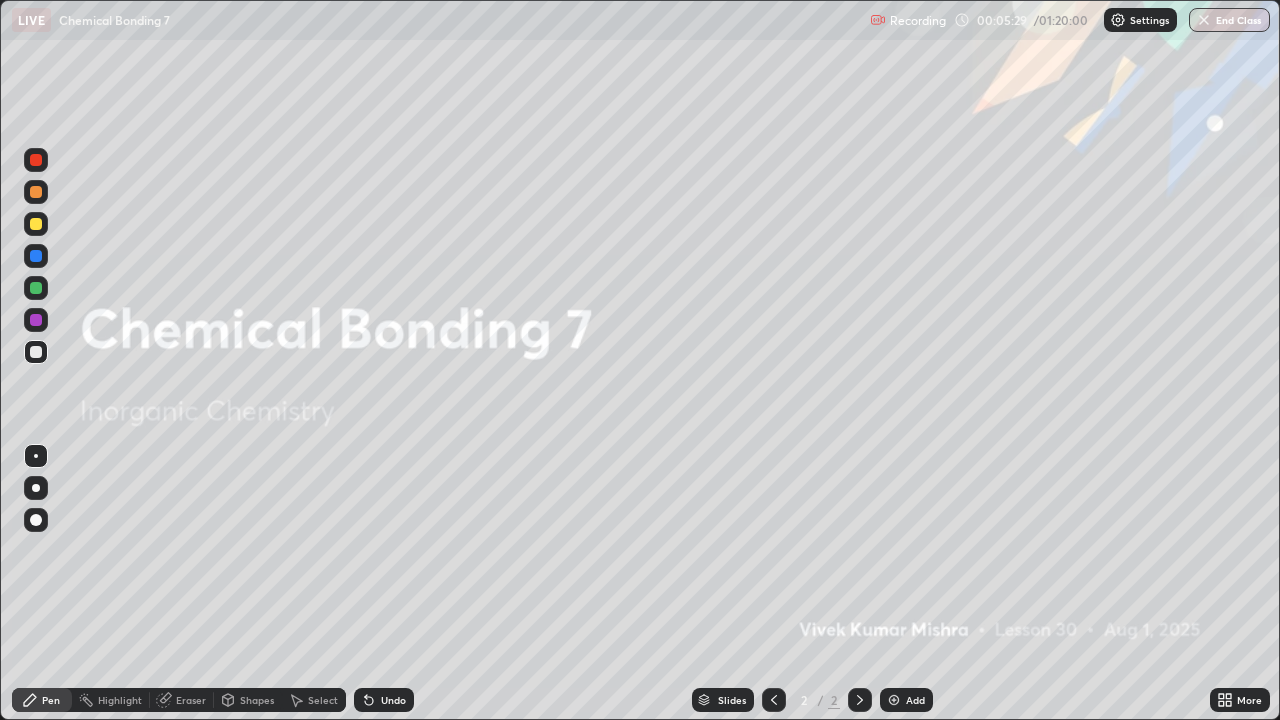 click on "Add" at bounding box center (906, 700) 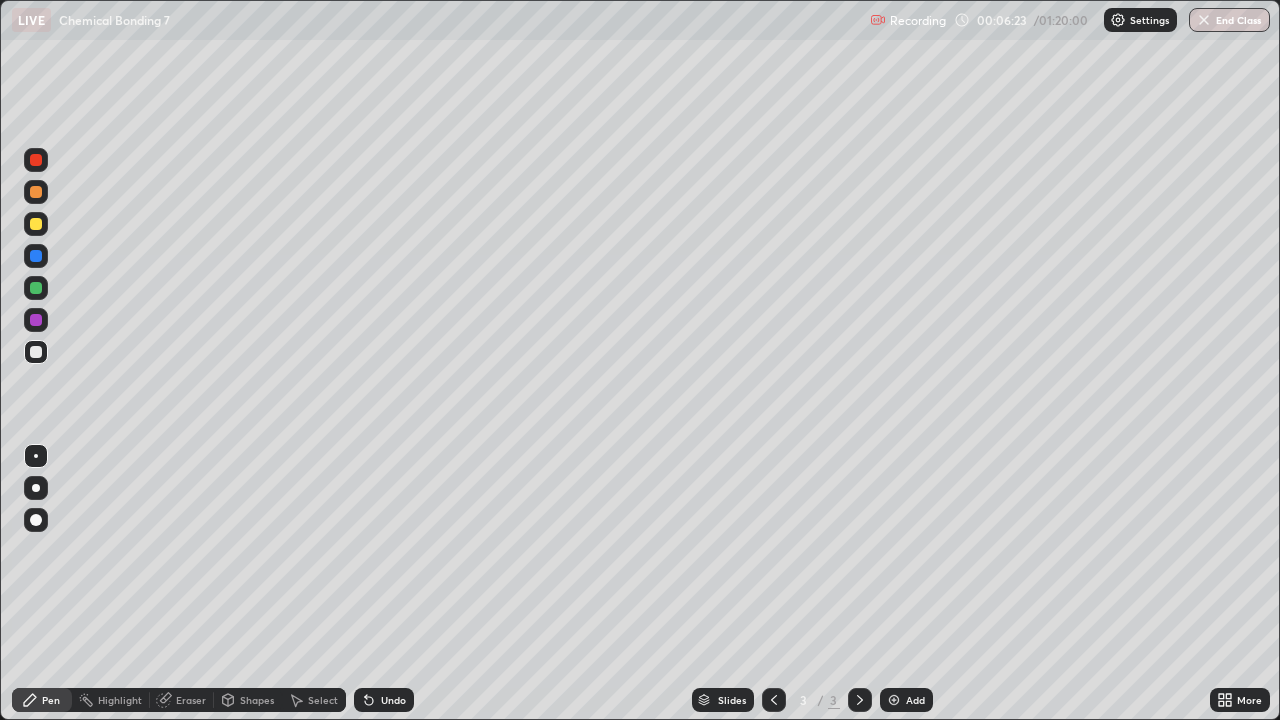click at bounding box center [774, 700] 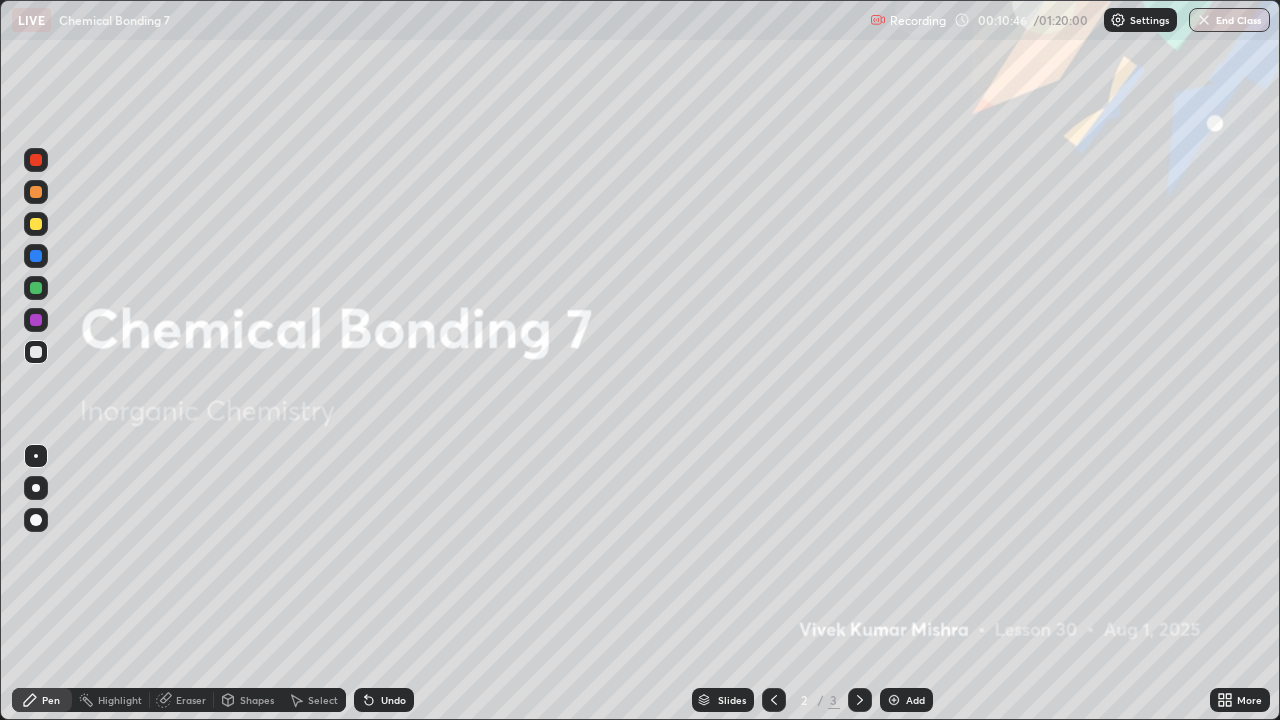 click on "Add" at bounding box center (906, 700) 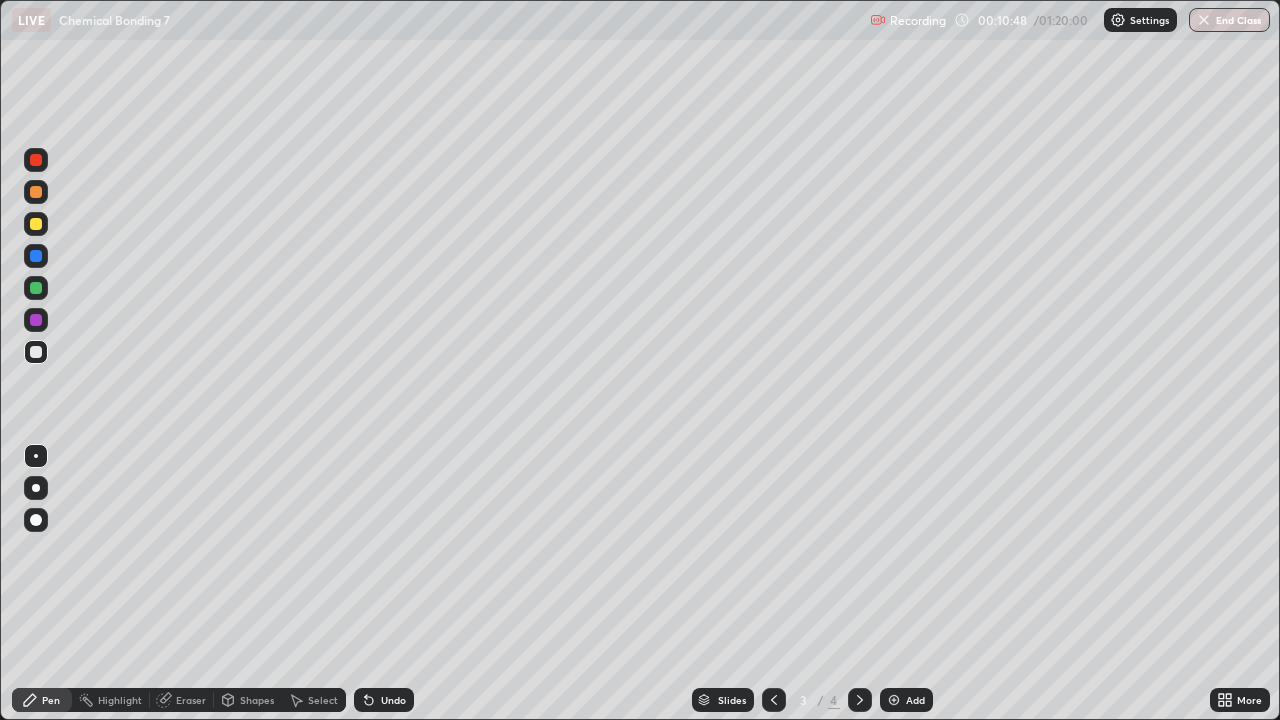 click 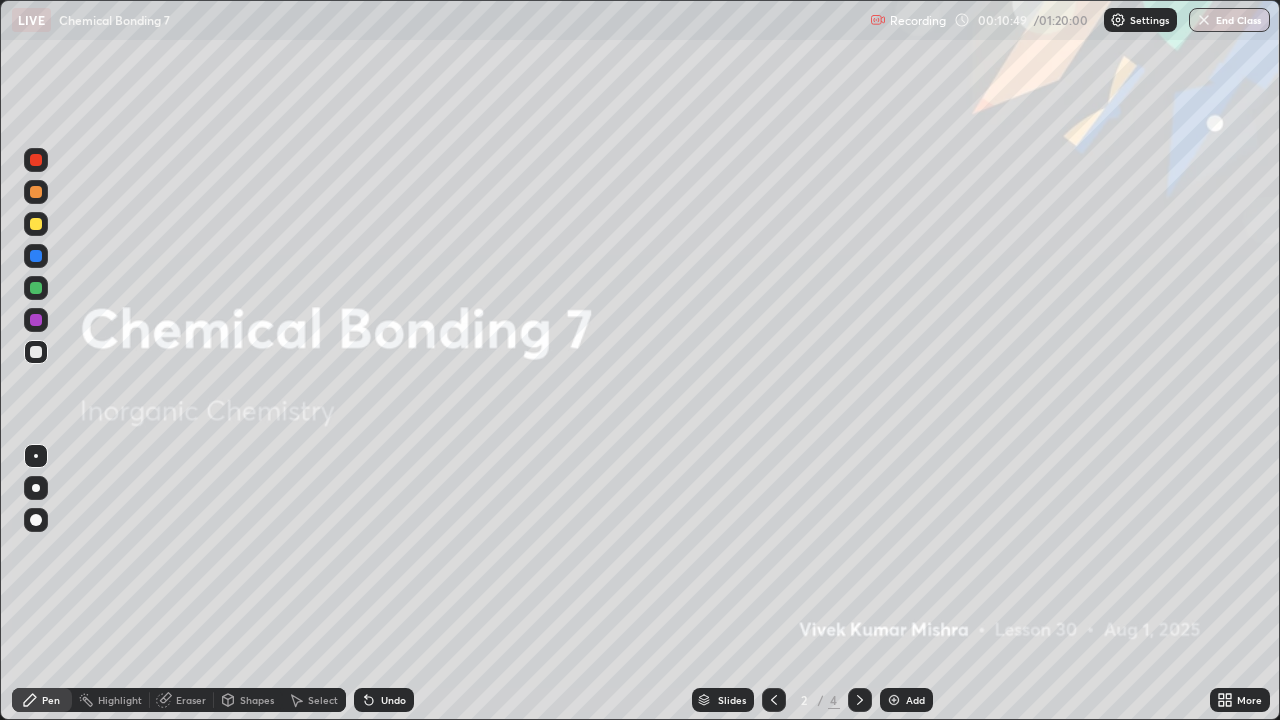click 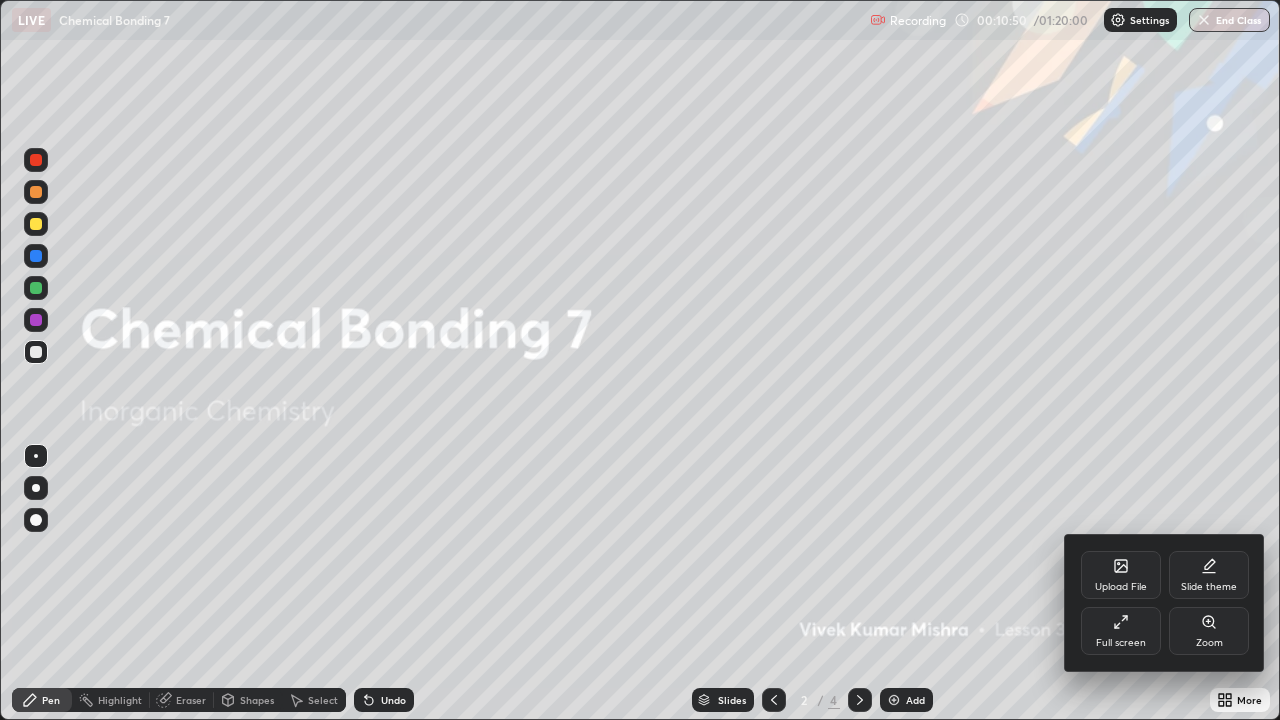 click 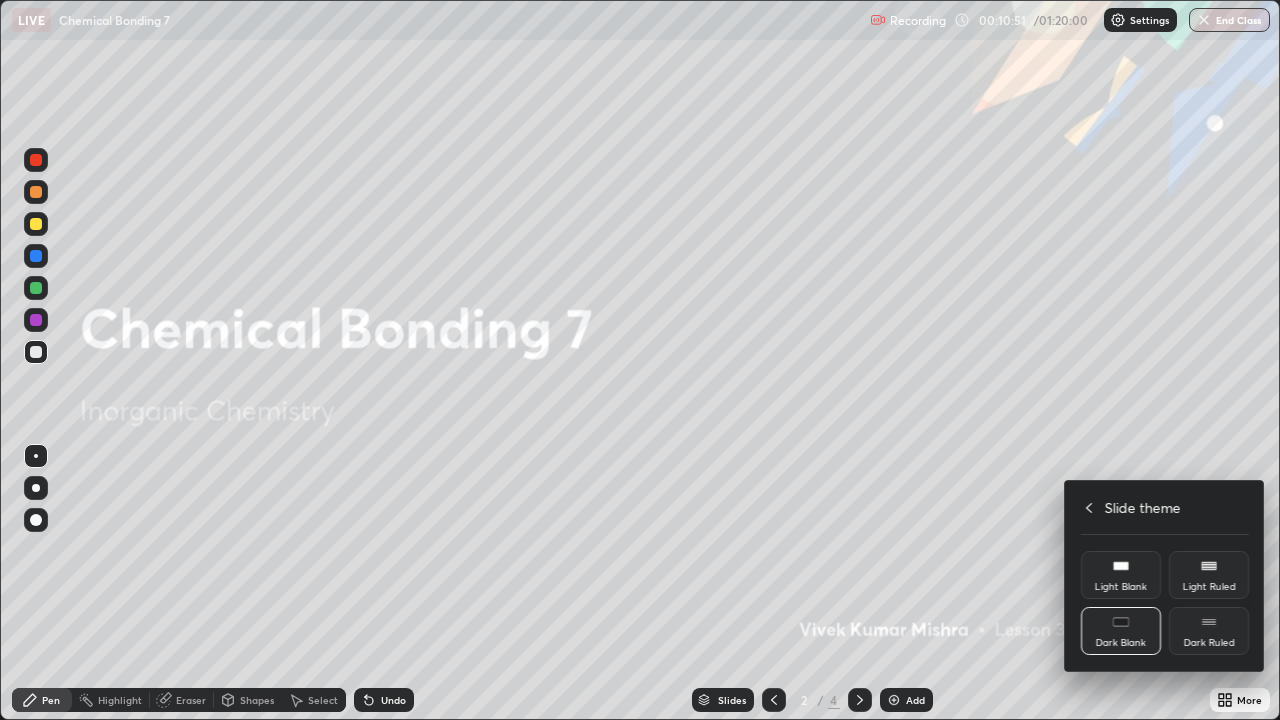 click on "Dark Ruled" at bounding box center [1209, 643] 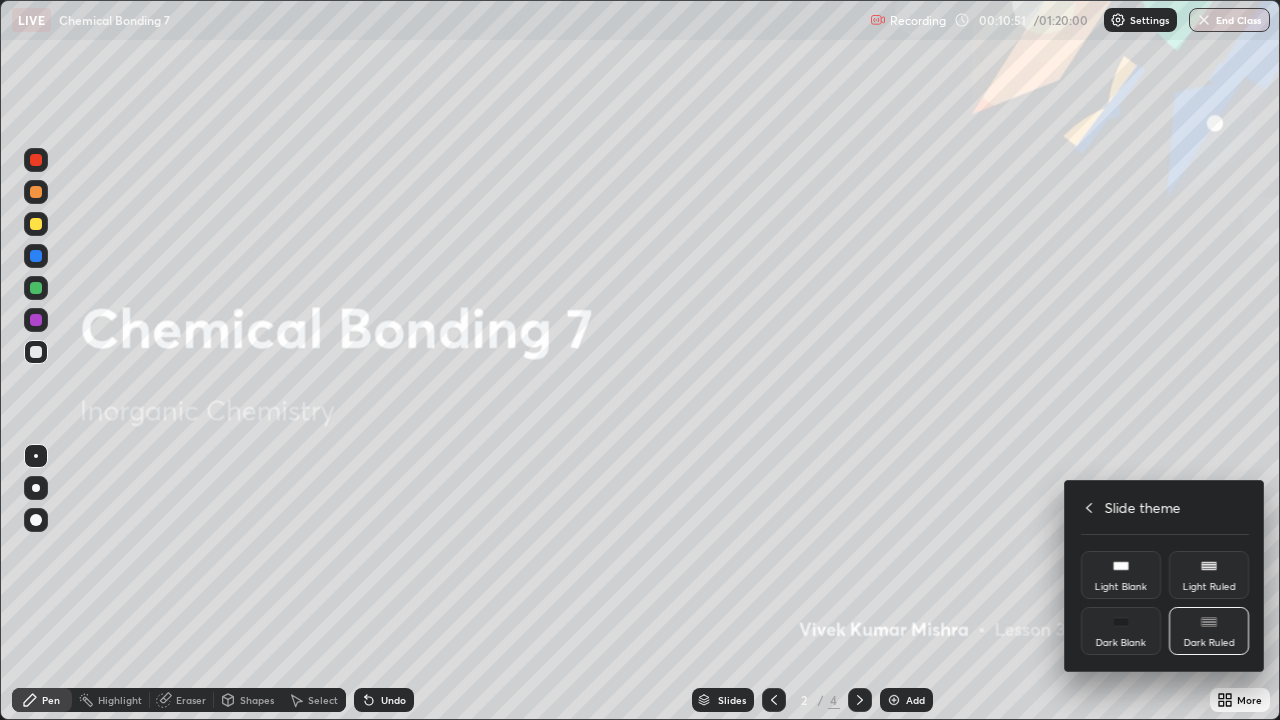 click 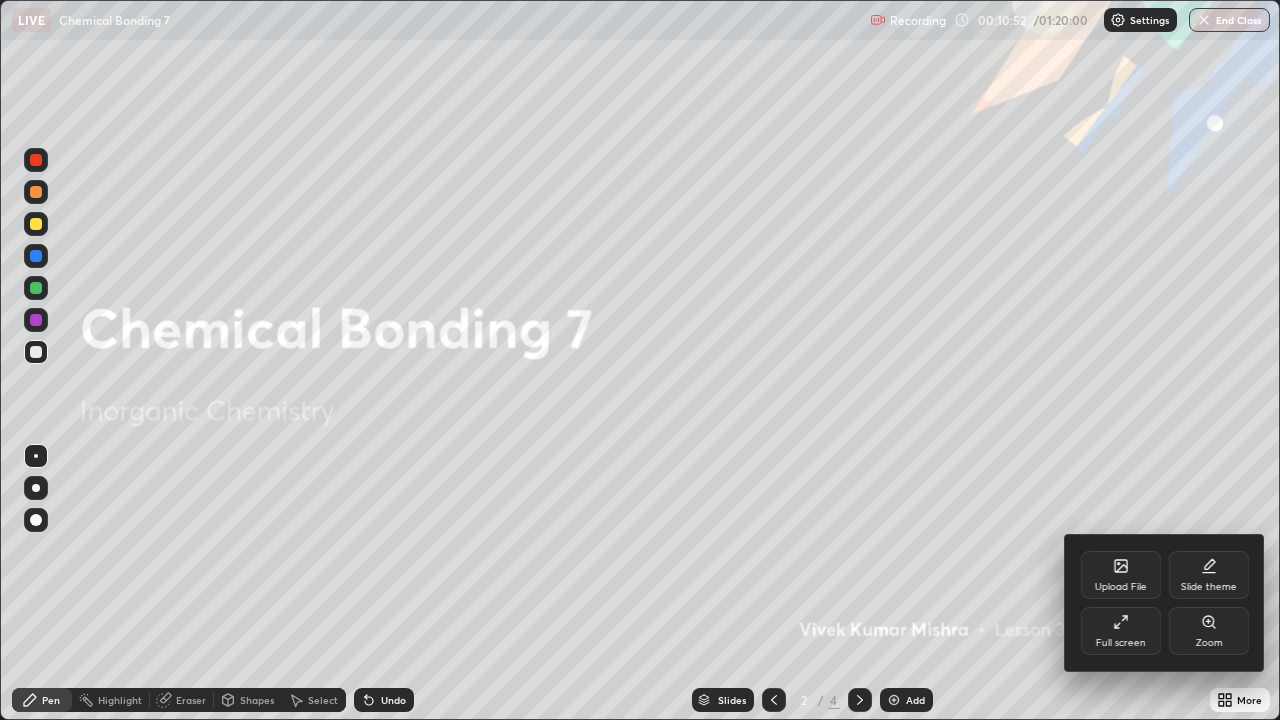 click at bounding box center (640, 360) 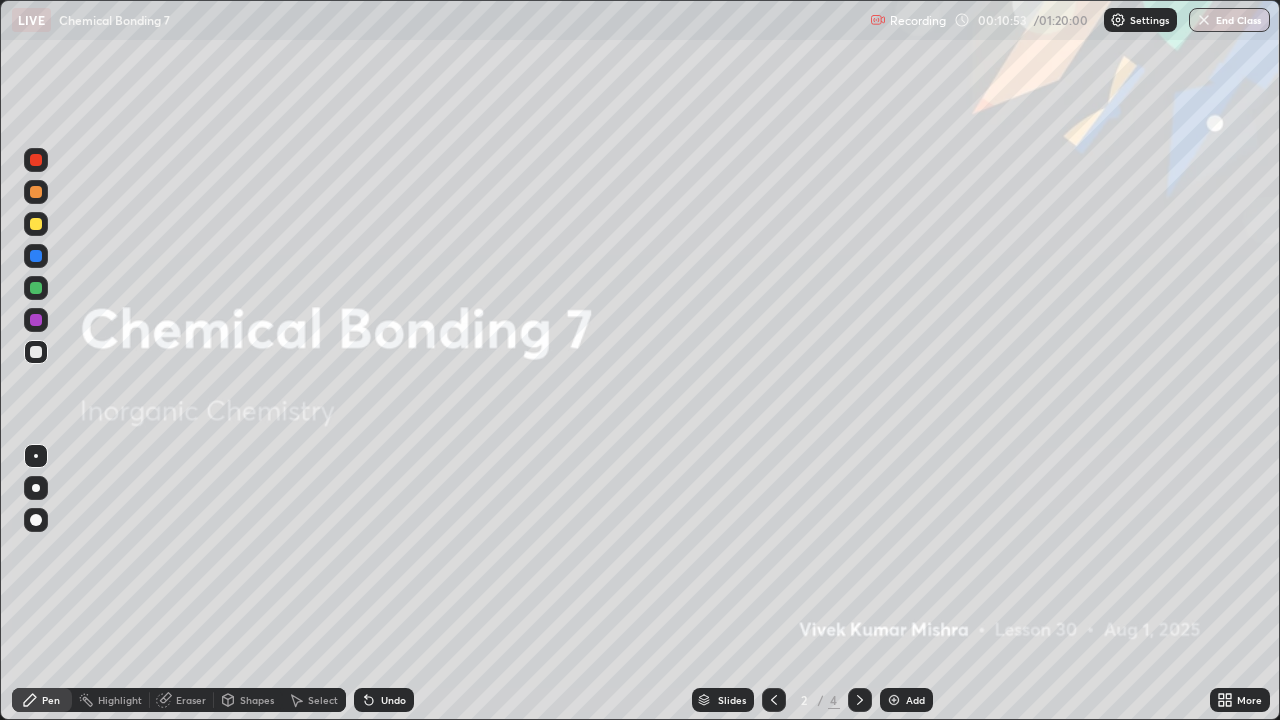 click on "Add" at bounding box center [906, 700] 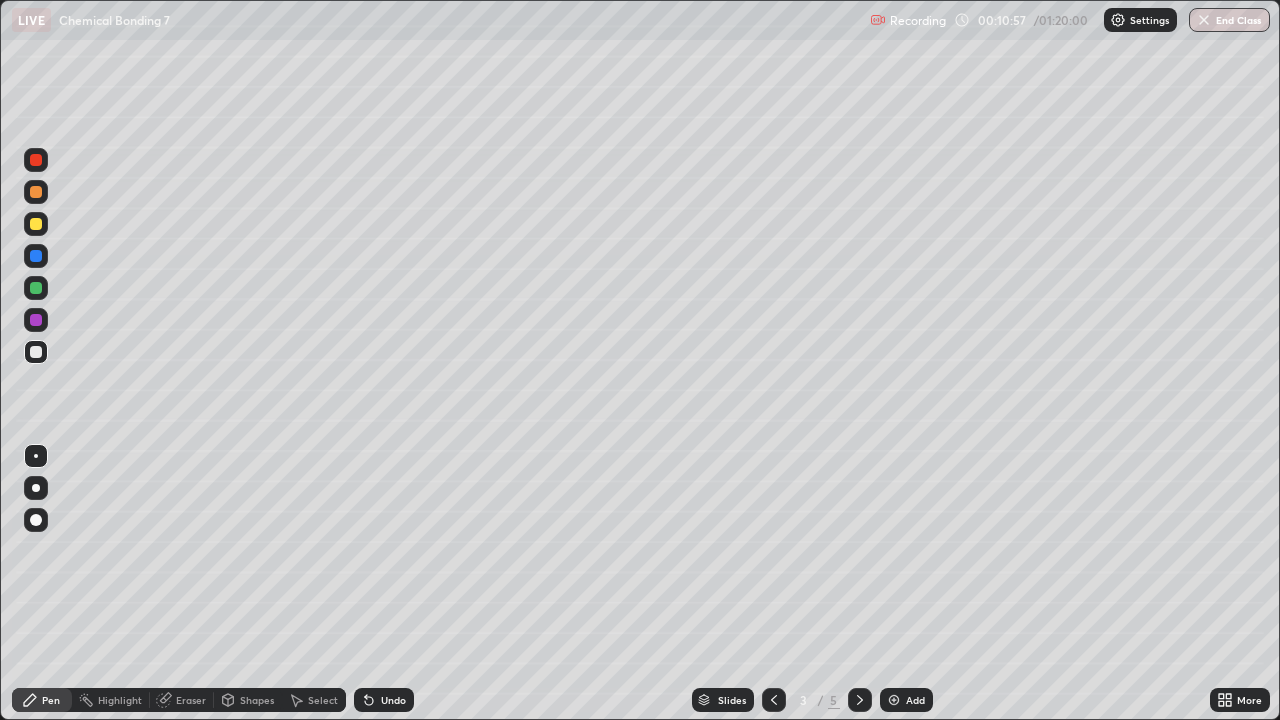 click 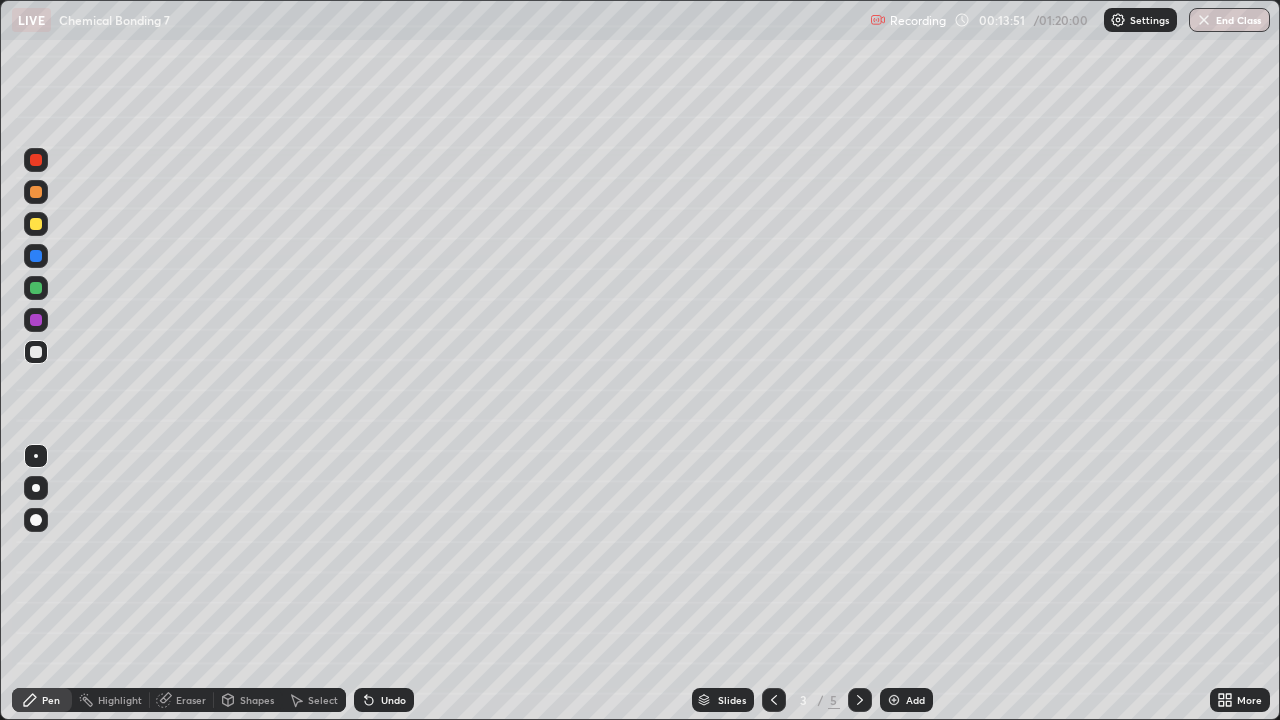 click at bounding box center (36, 288) 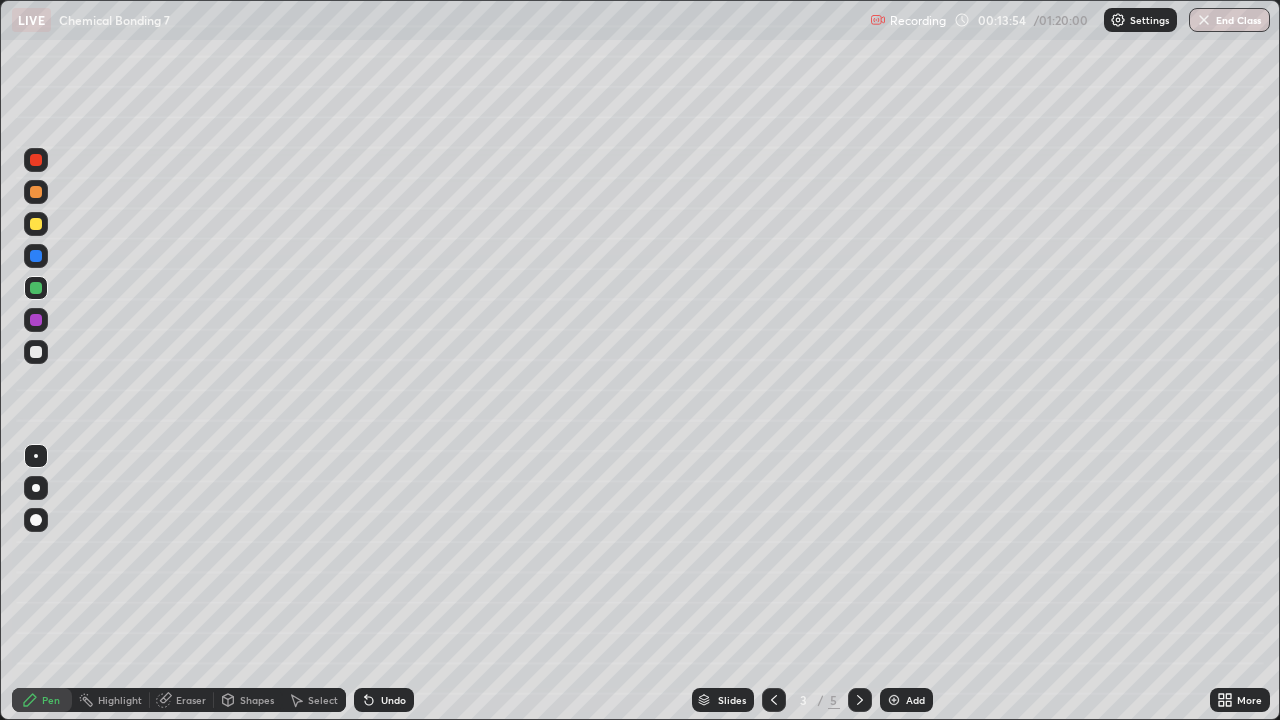 click on "Undo" at bounding box center [393, 700] 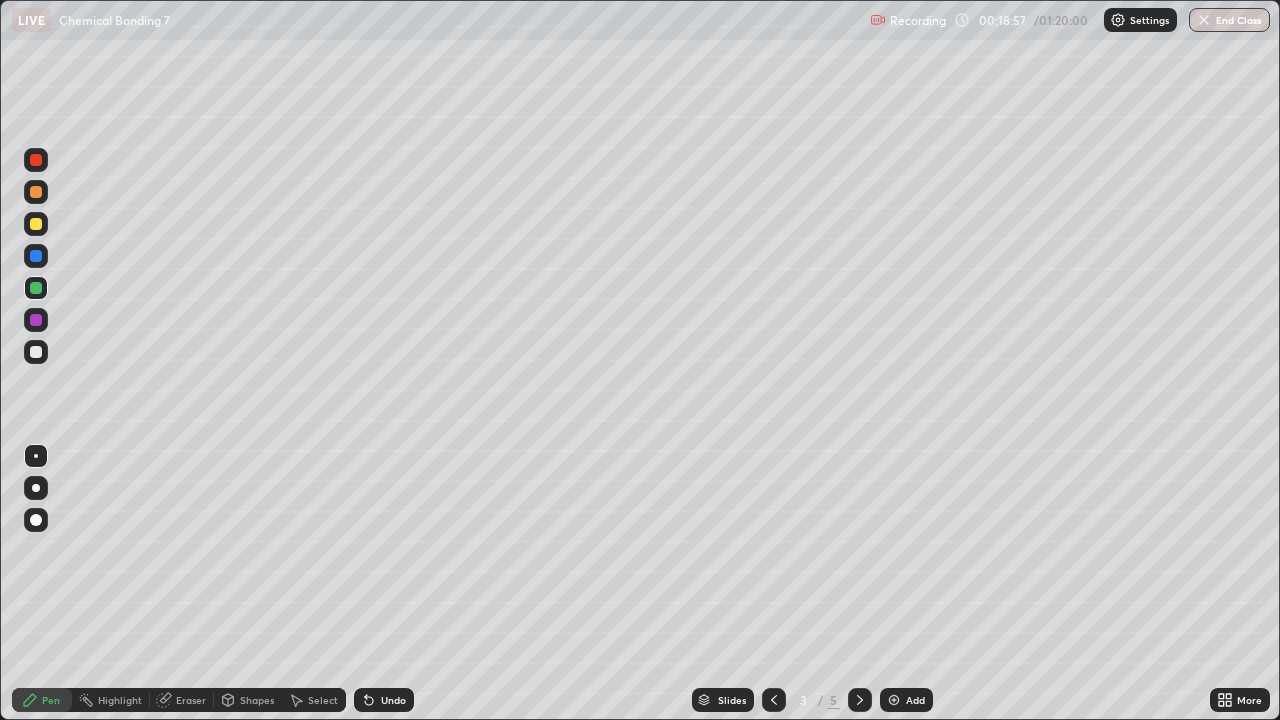click on "Select" at bounding box center (314, 700) 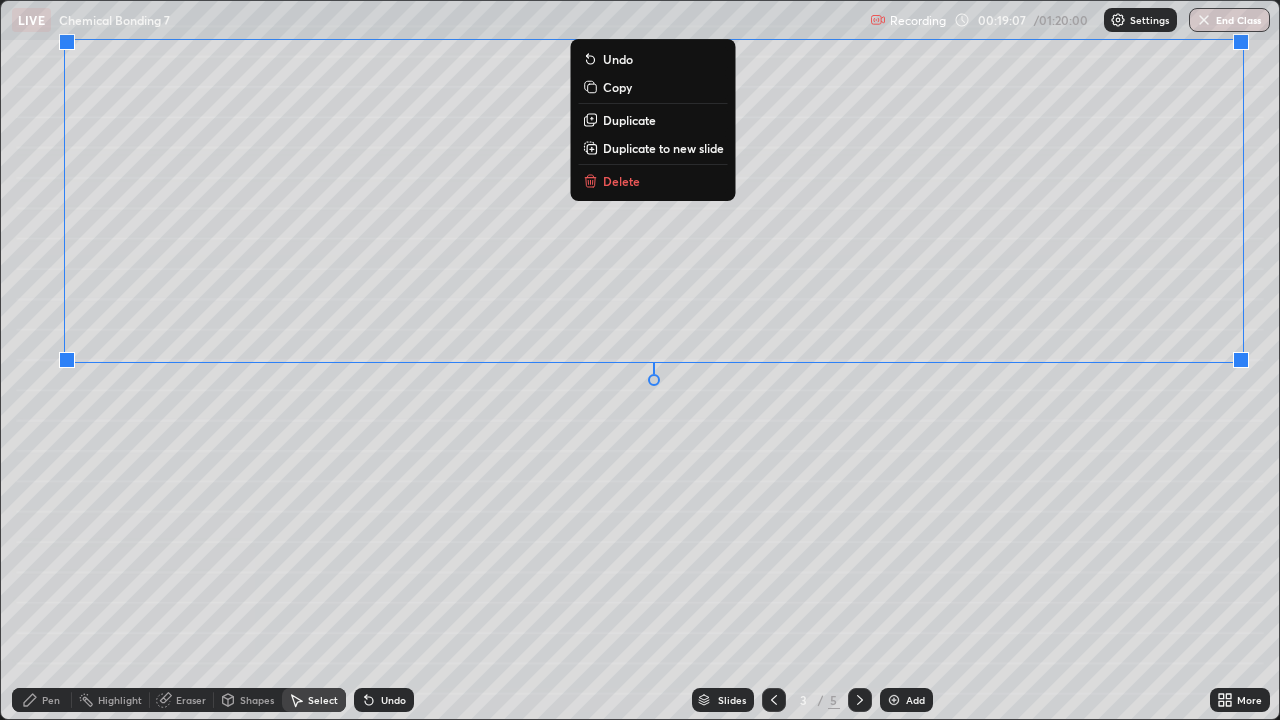 click on "0 ° Undo Copy Duplicate Duplicate to new slide Delete" at bounding box center [640, 360] 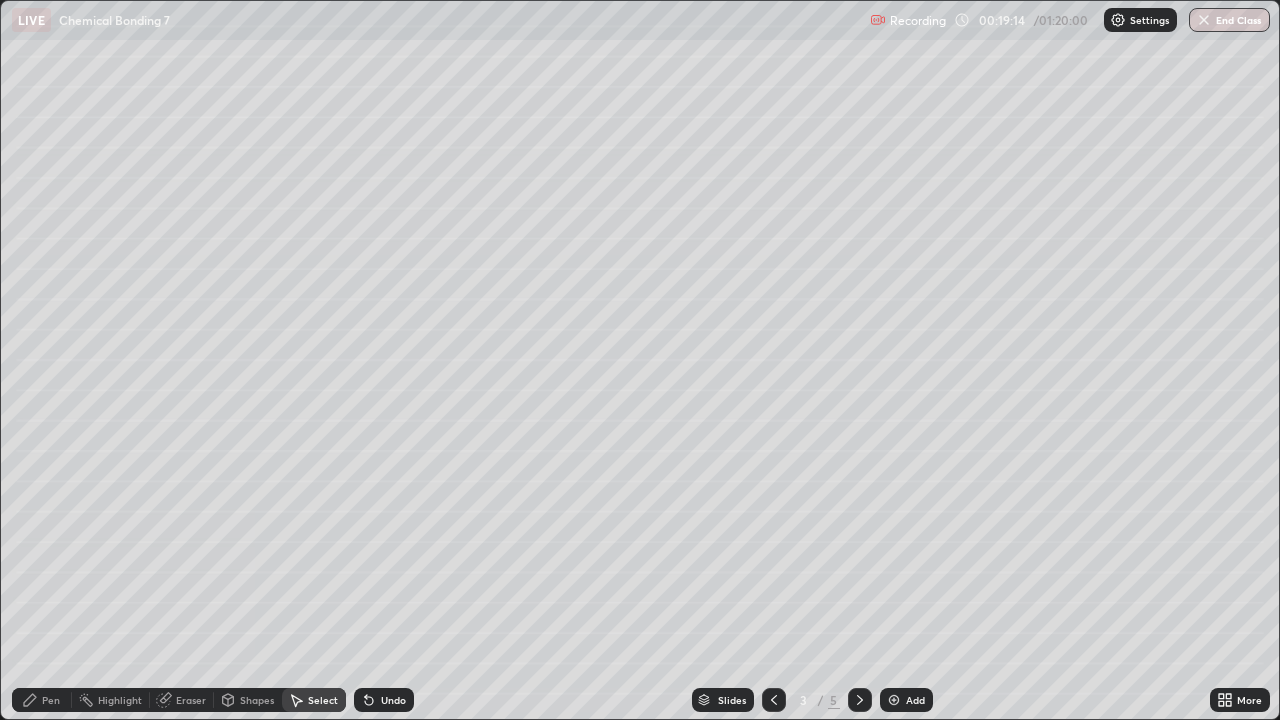 click on "Pen" at bounding box center [51, 700] 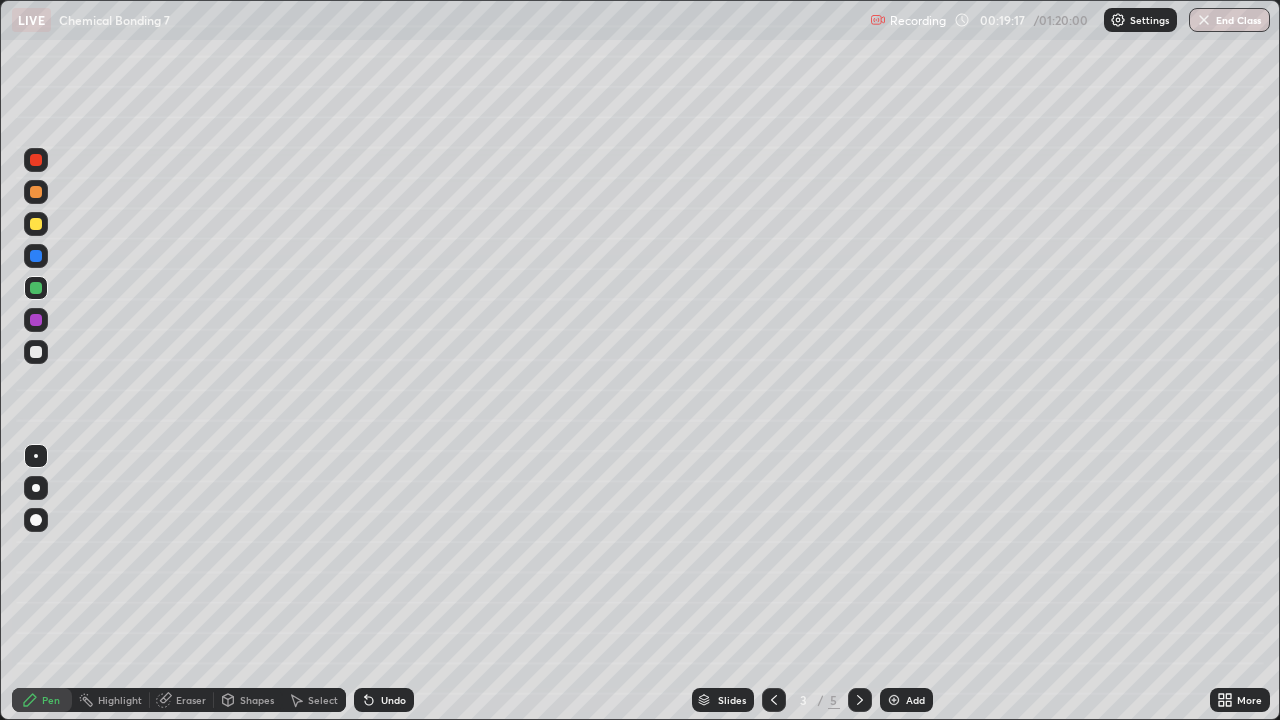 click at bounding box center (36, 320) 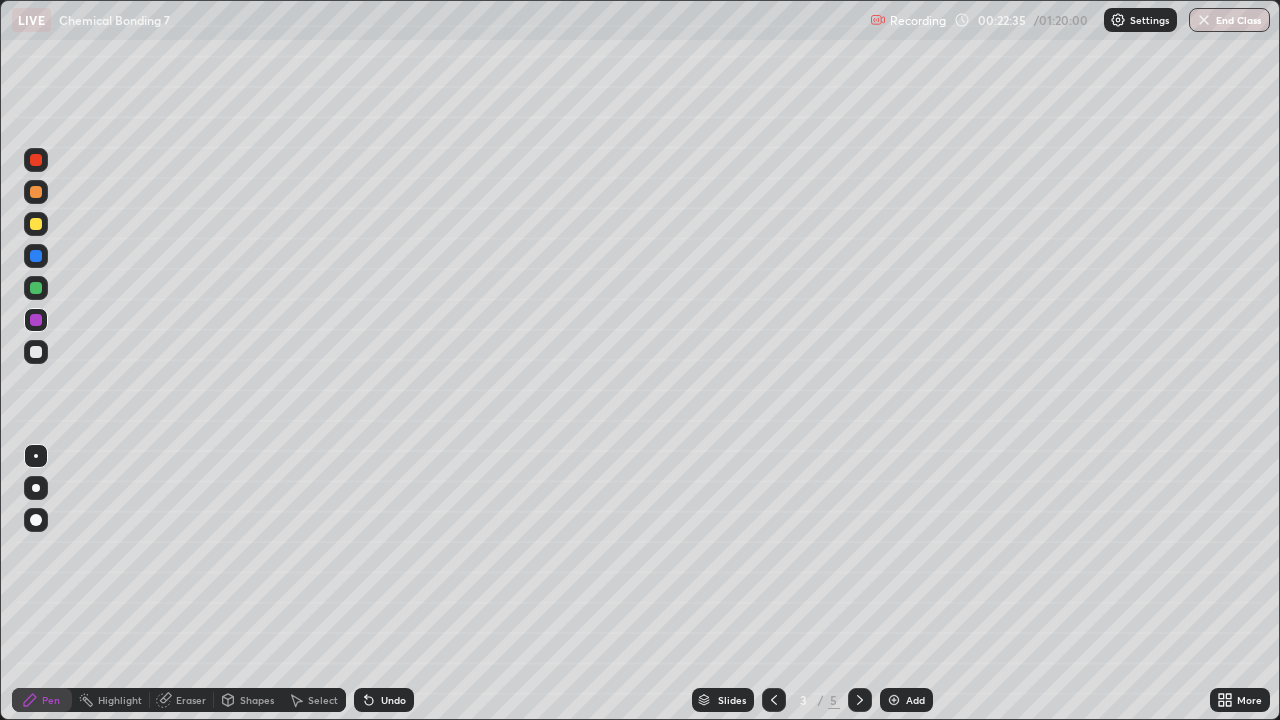 click on "More" at bounding box center [1249, 700] 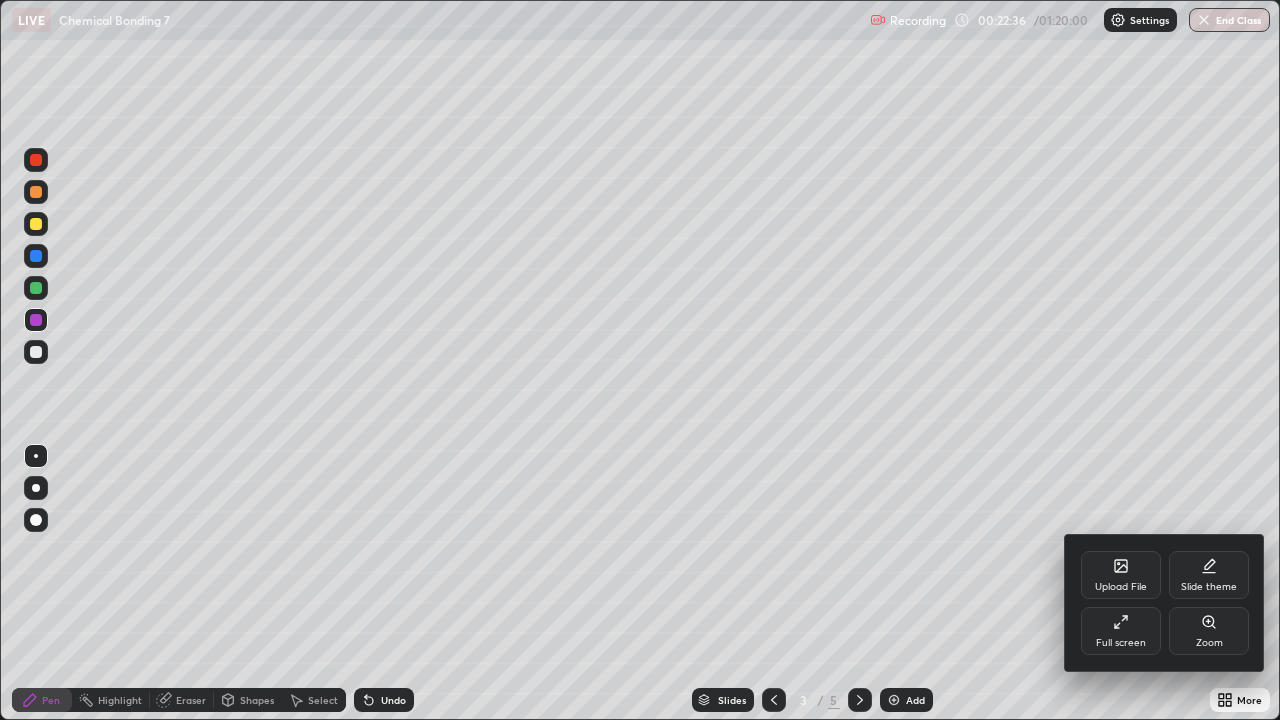 click on "Zoom" at bounding box center [1209, 631] 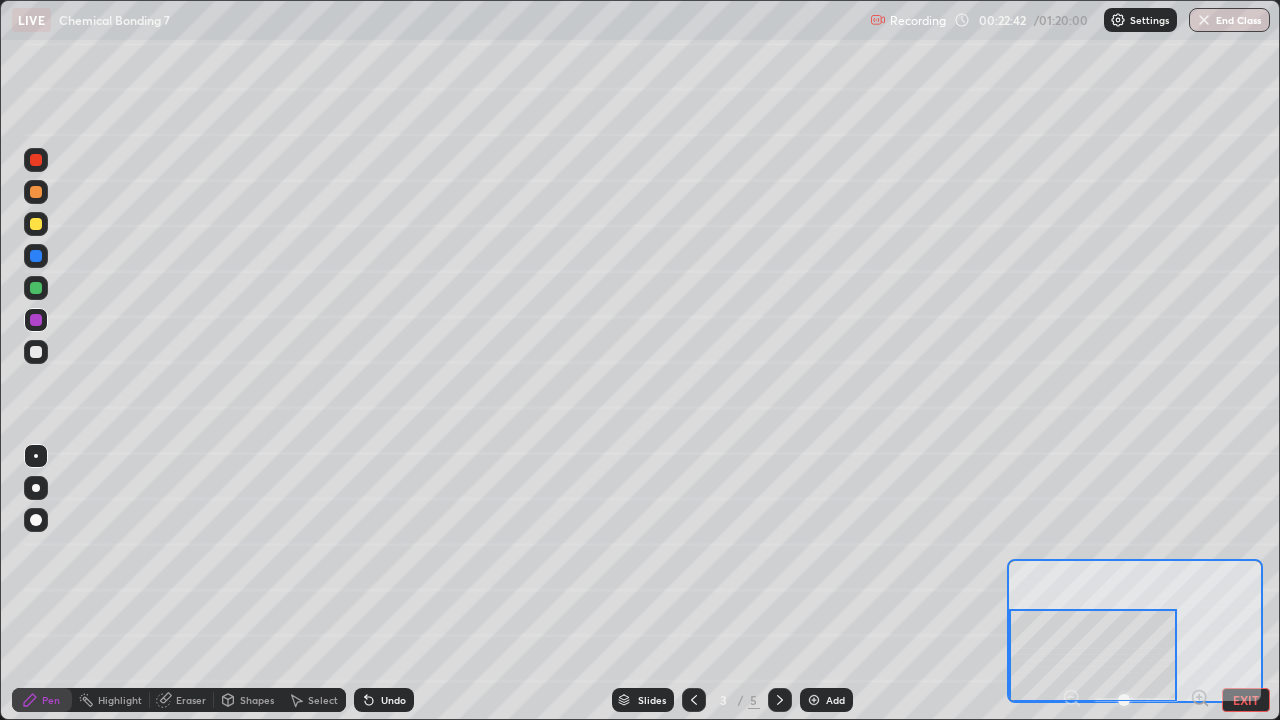 click at bounding box center [36, 192] 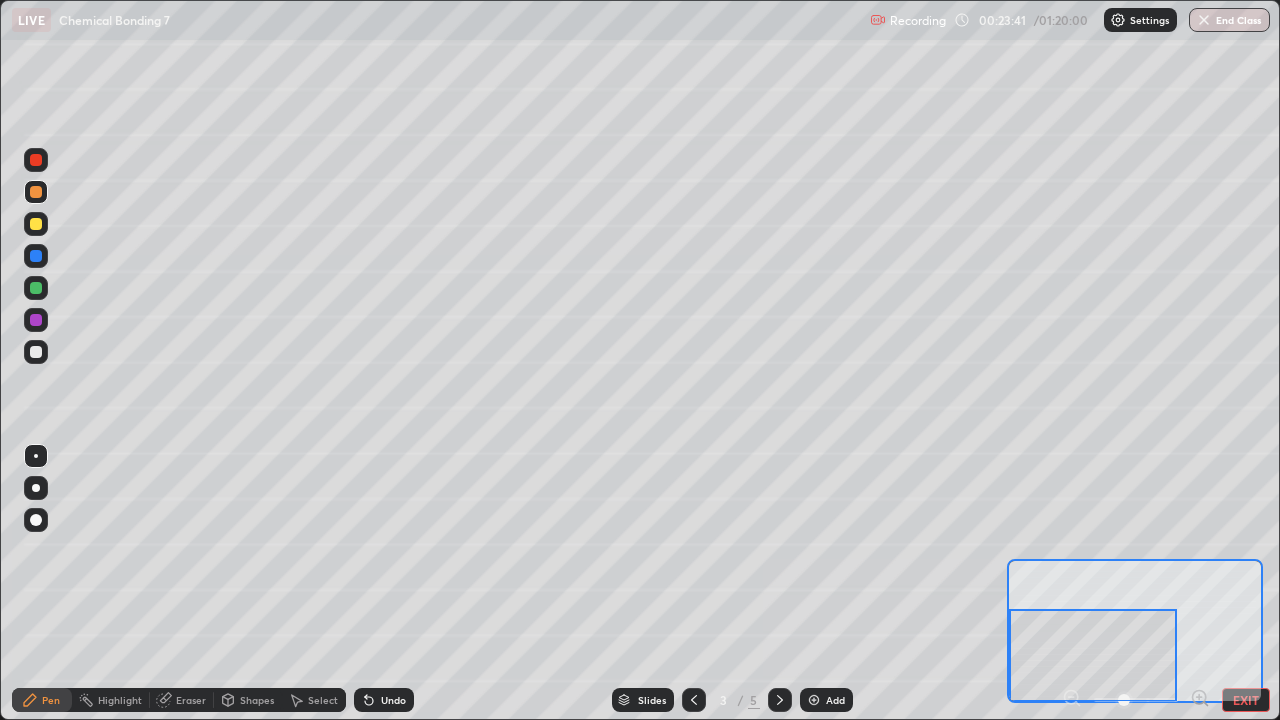 click on "Undo" at bounding box center (393, 700) 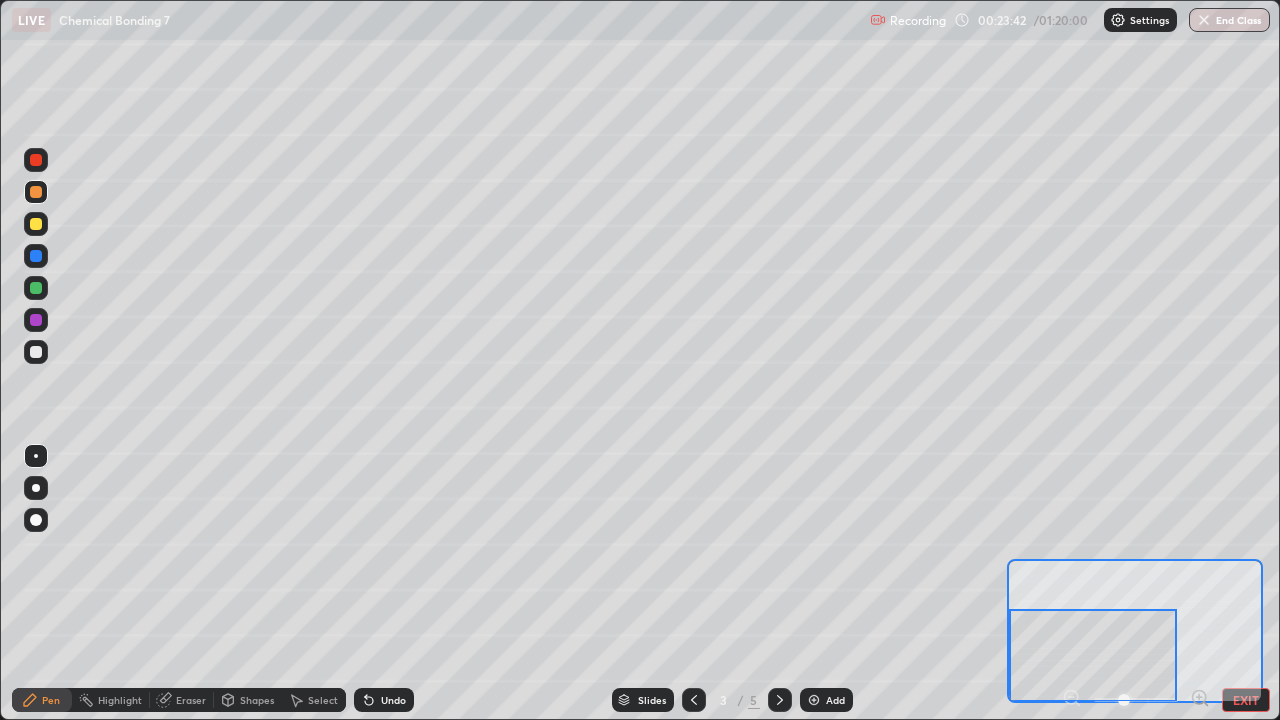 click on "Undo" at bounding box center (384, 700) 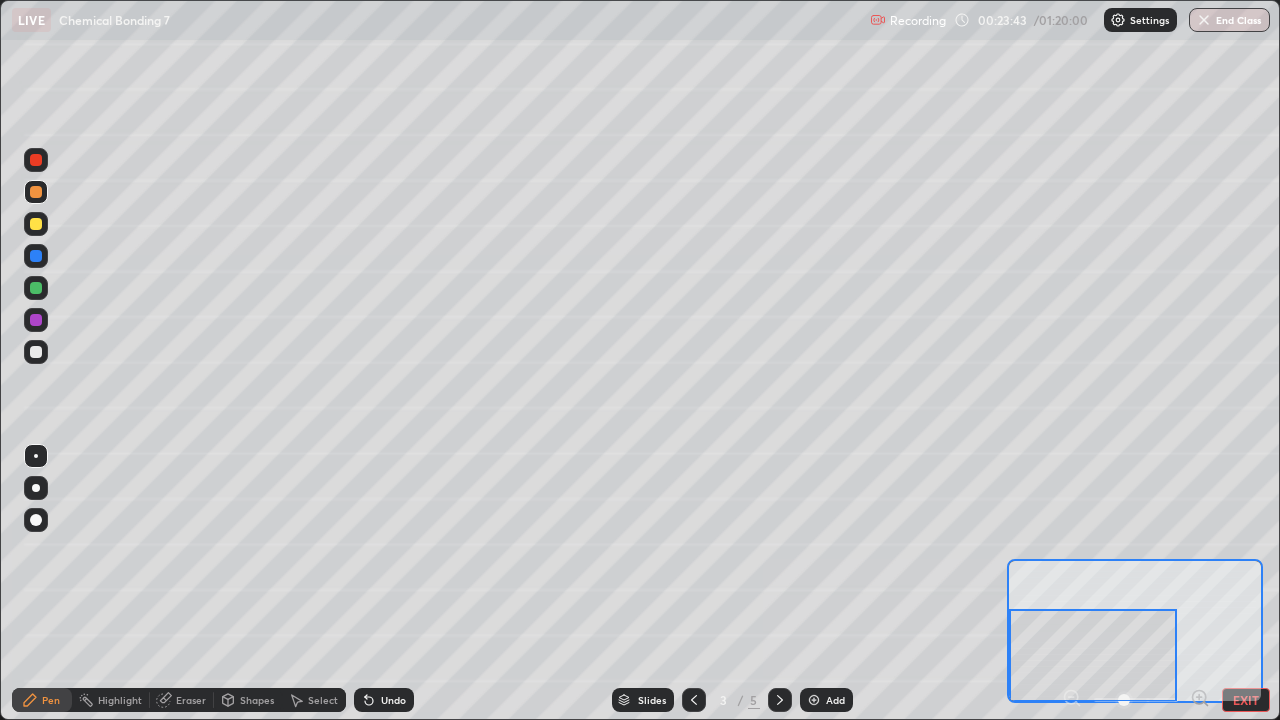 click on "Undo" at bounding box center [393, 700] 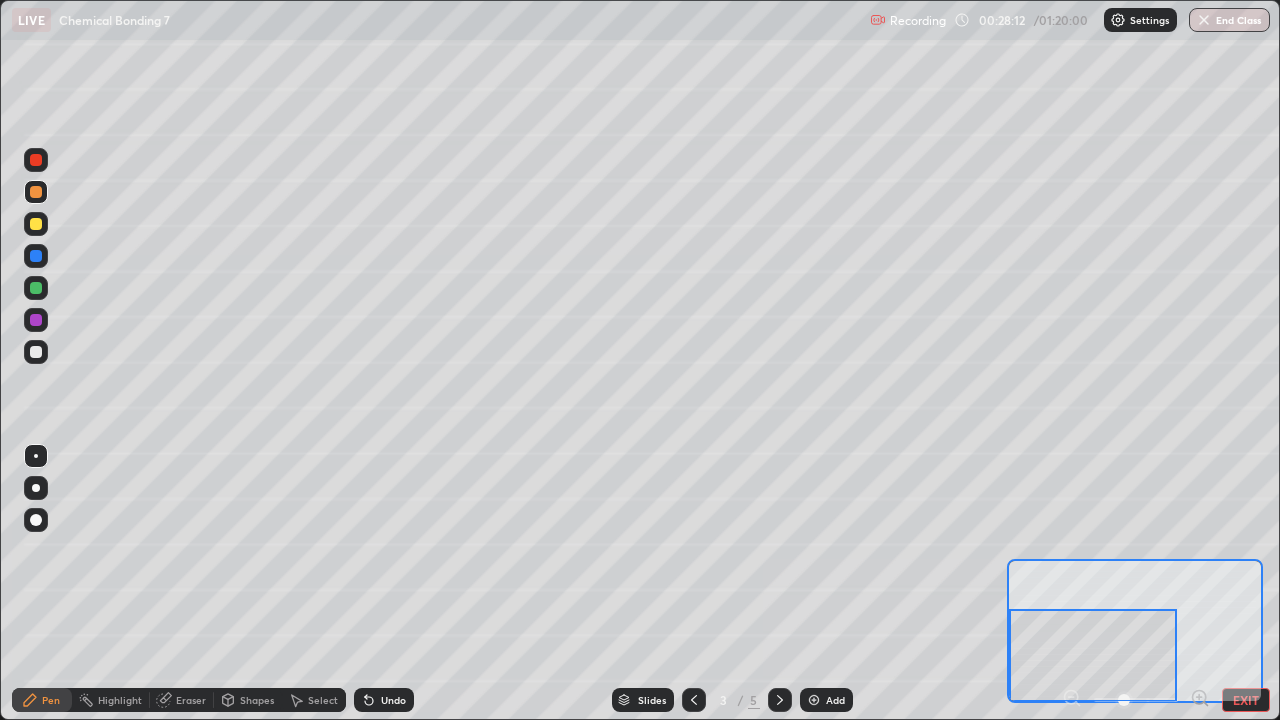click on "EXIT" at bounding box center (1246, 700) 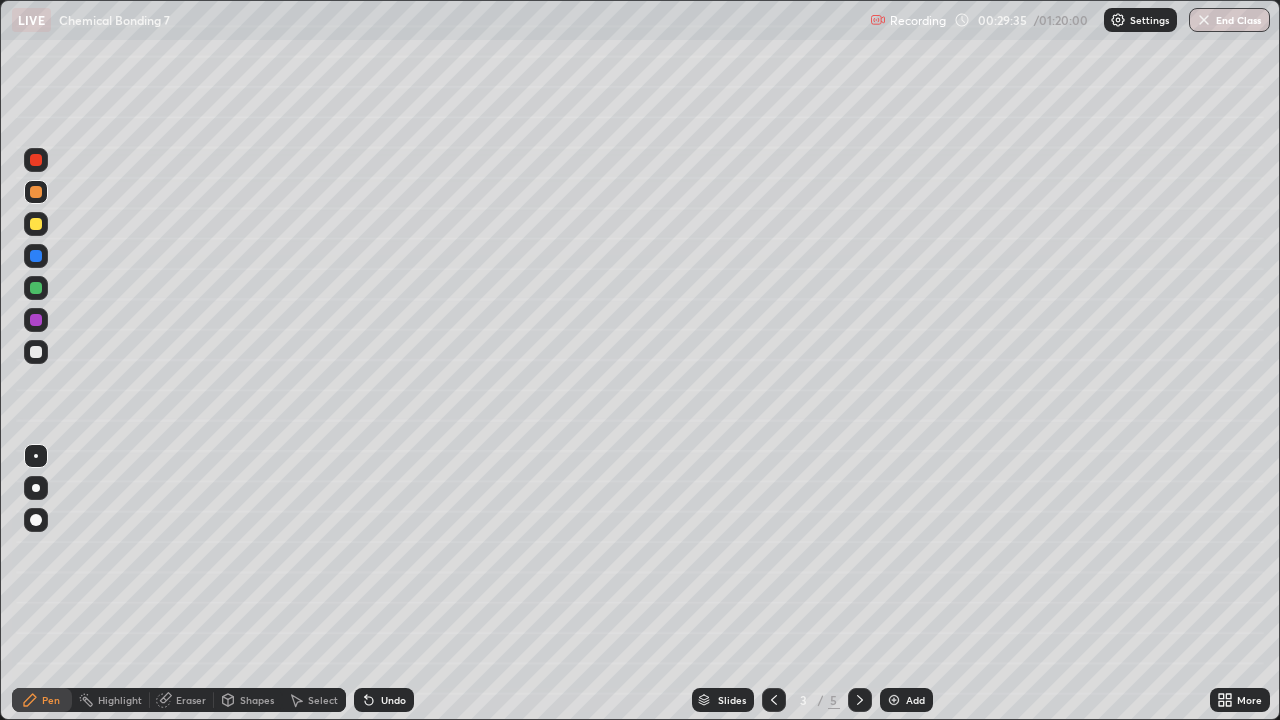 click 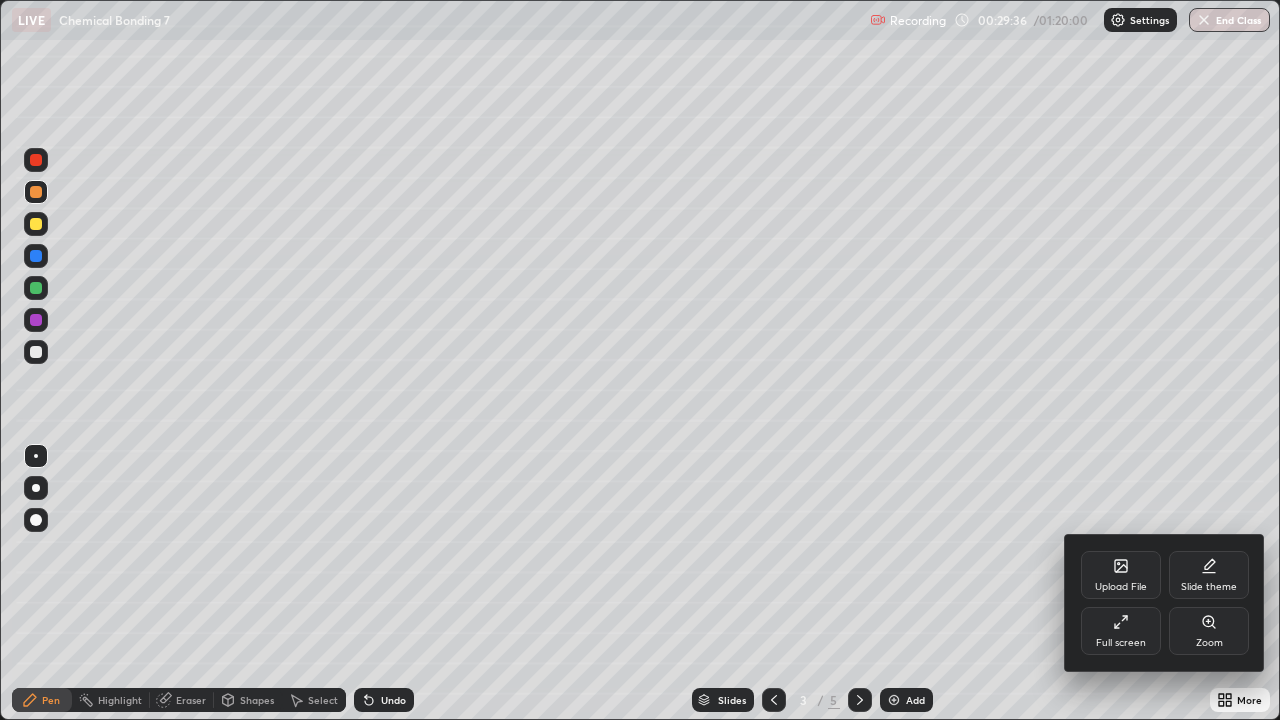 click at bounding box center [640, 360] 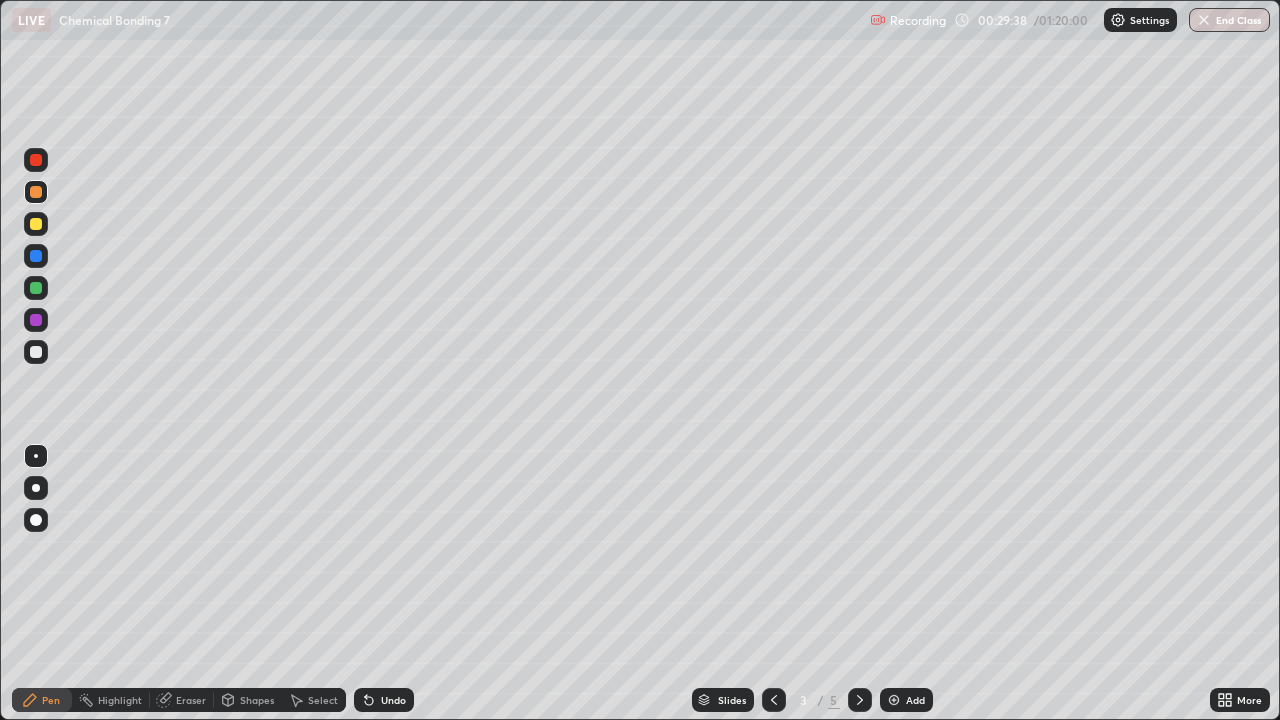 click on "Add" at bounding box center (906, 700) 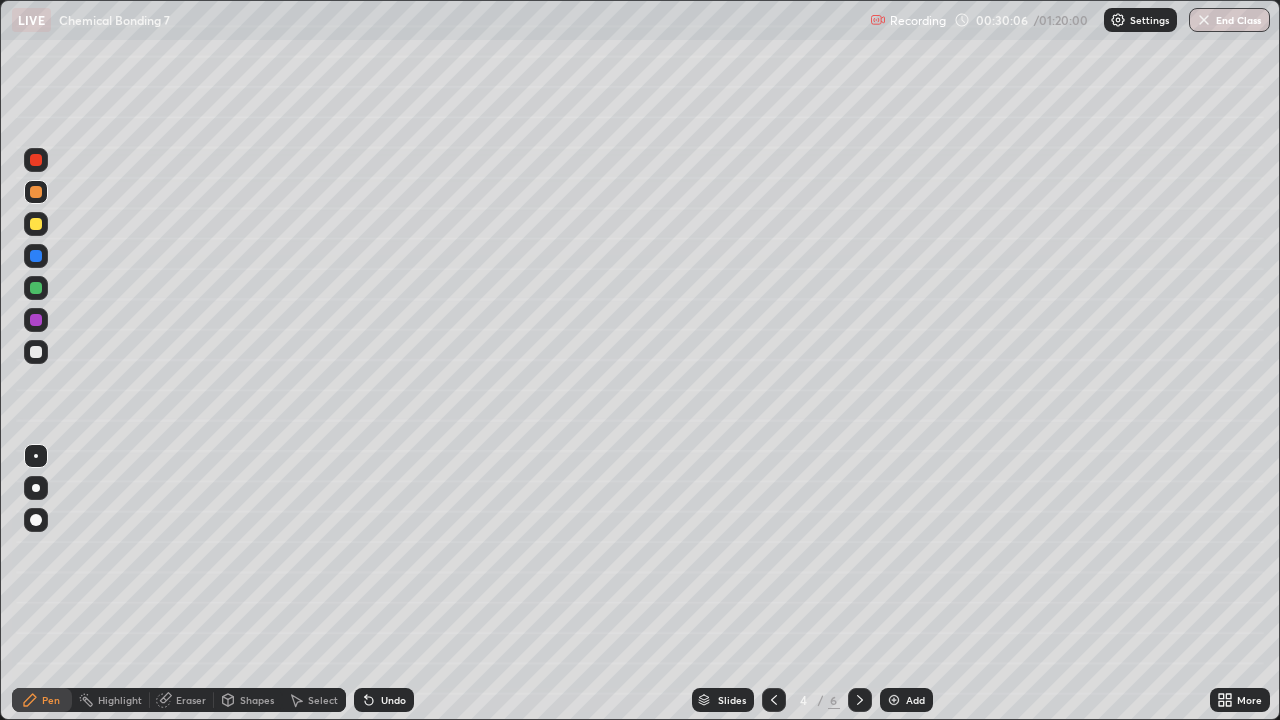 click on "Eraser" at bounding box center [191, 700] 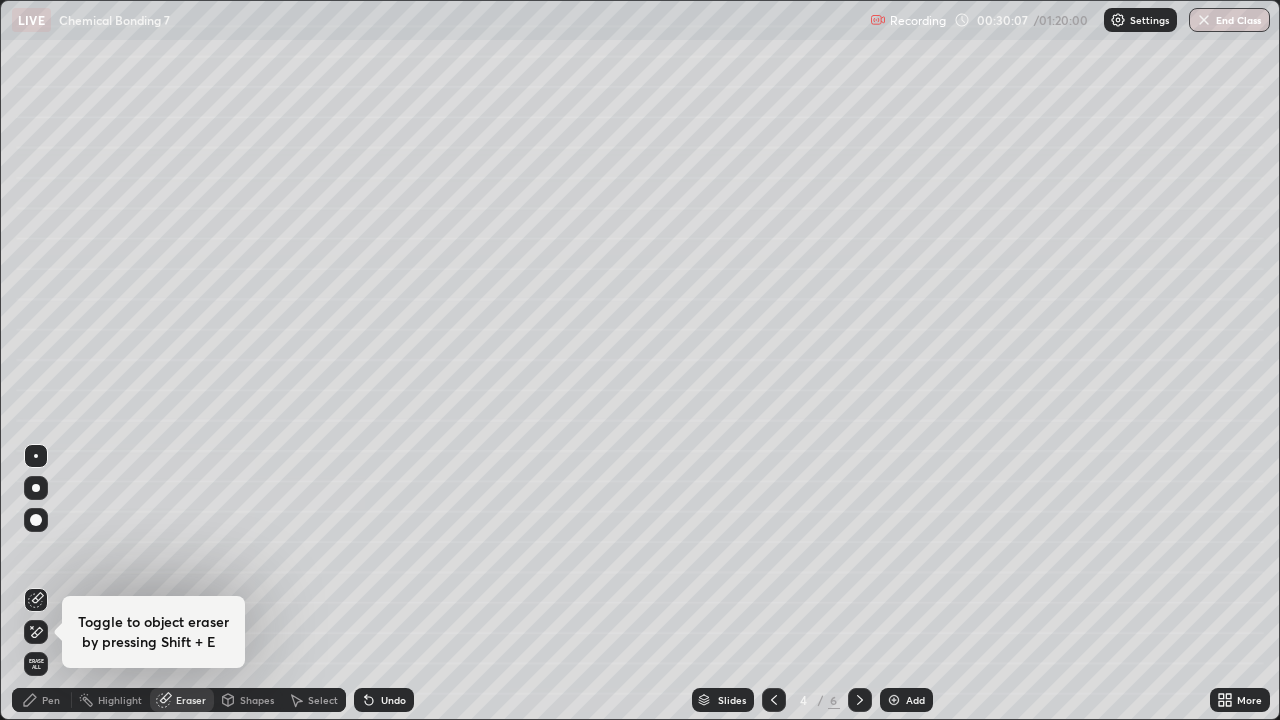 click on "Pen" at bounding box center (42, 700) 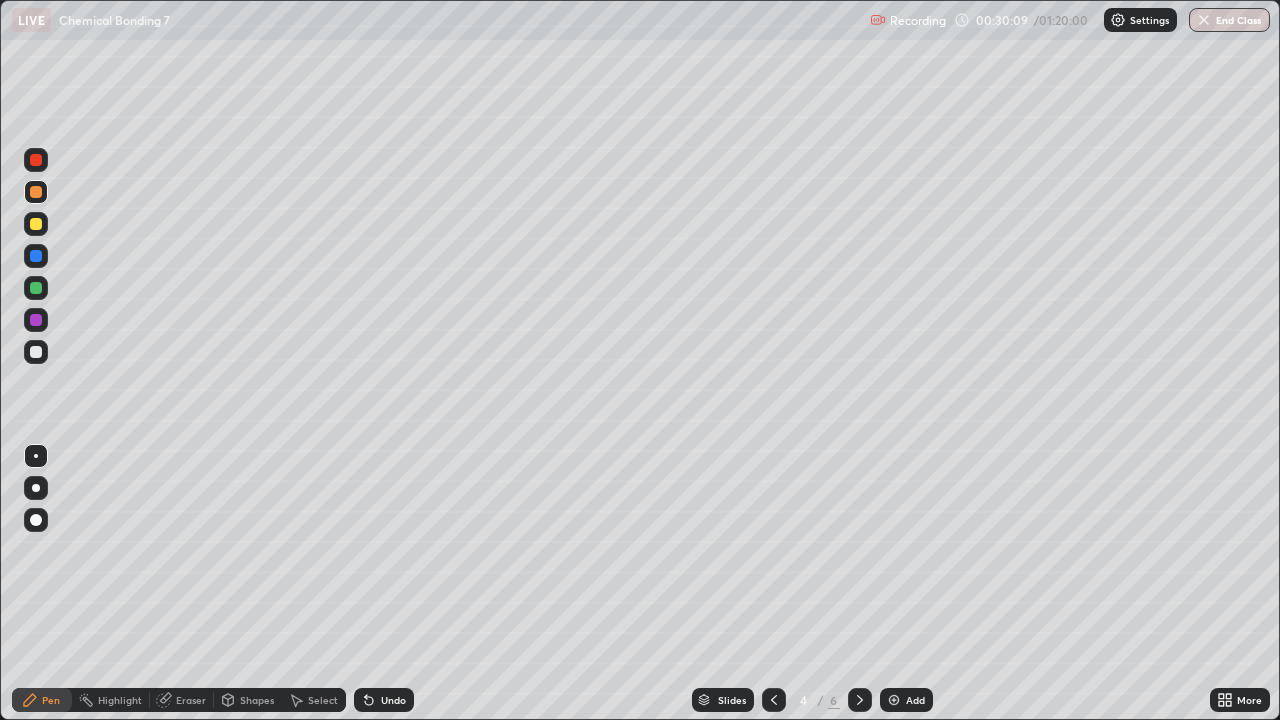 click at bounding box center [36, 352] 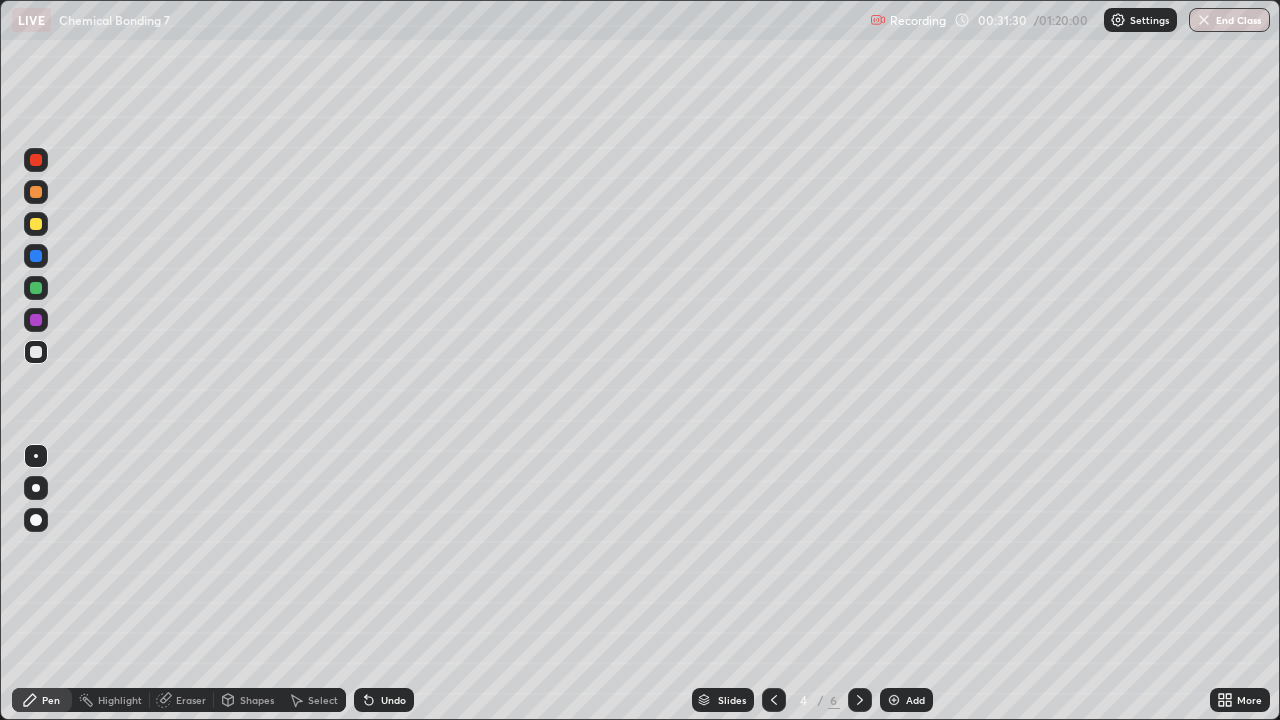 click on "Undo" at bounding box center [393, 700] 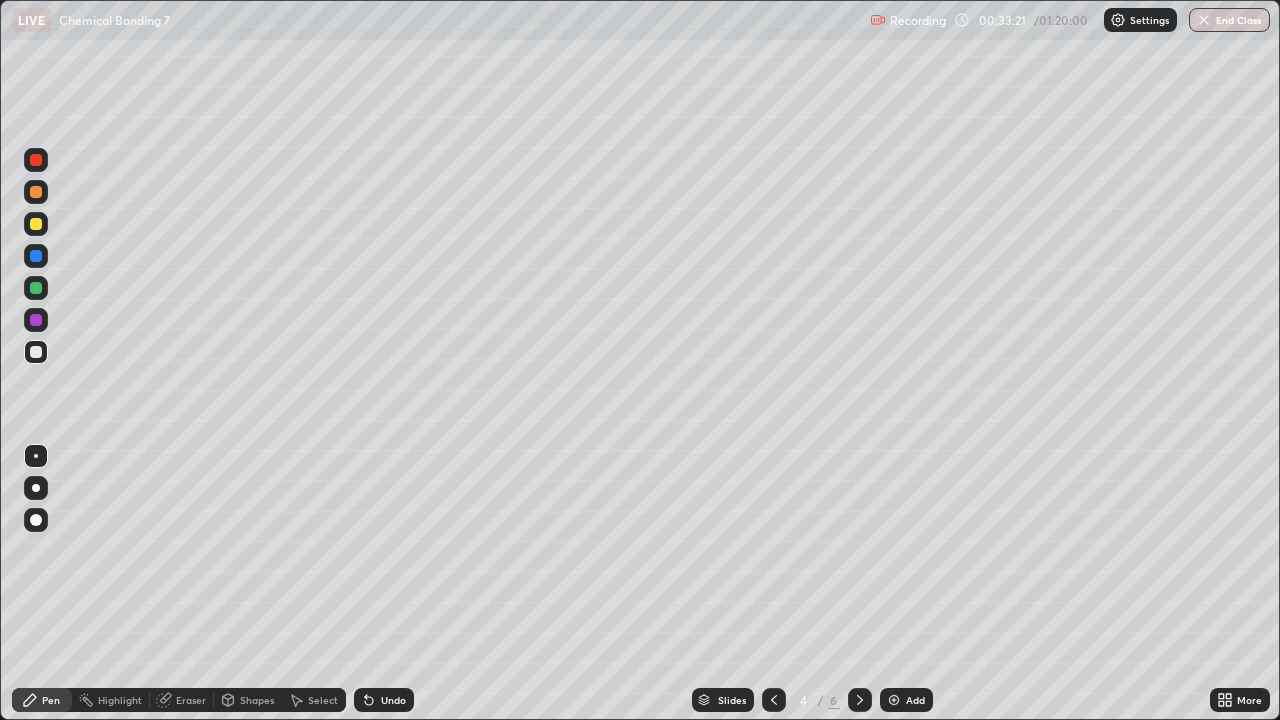 click at bounding box center (36, 320) 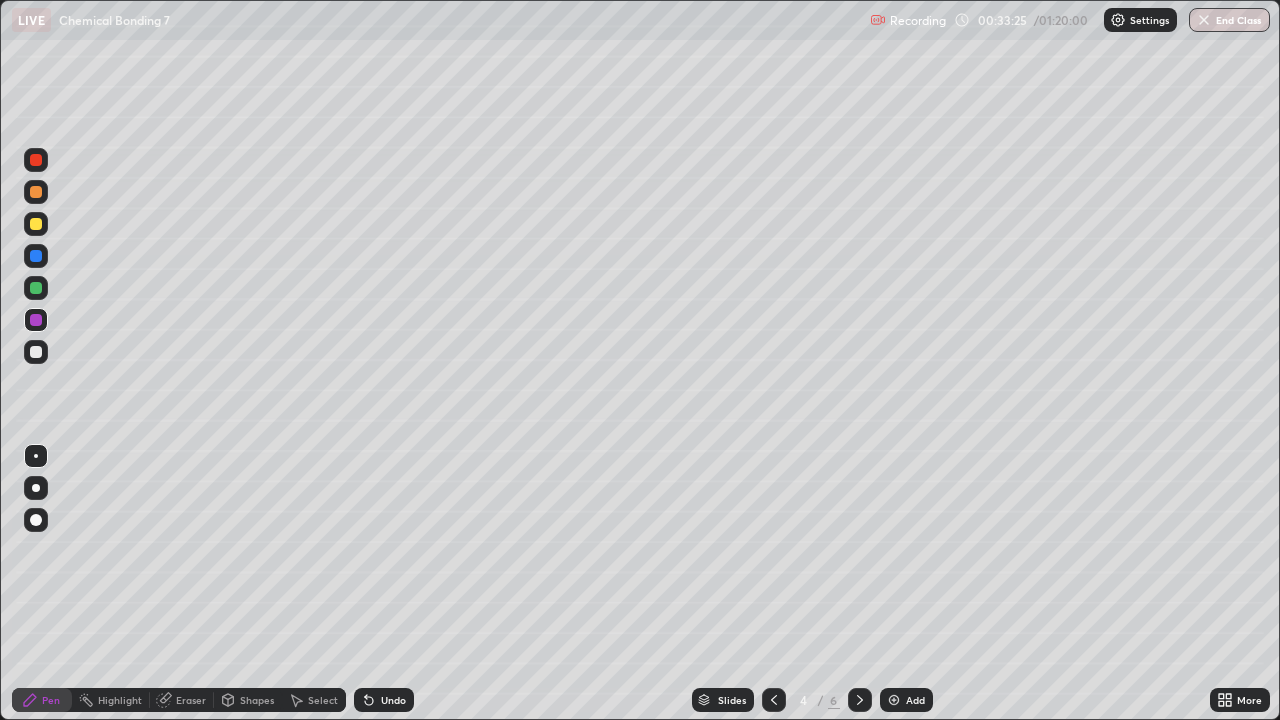 click at bounding box center [36, 160] 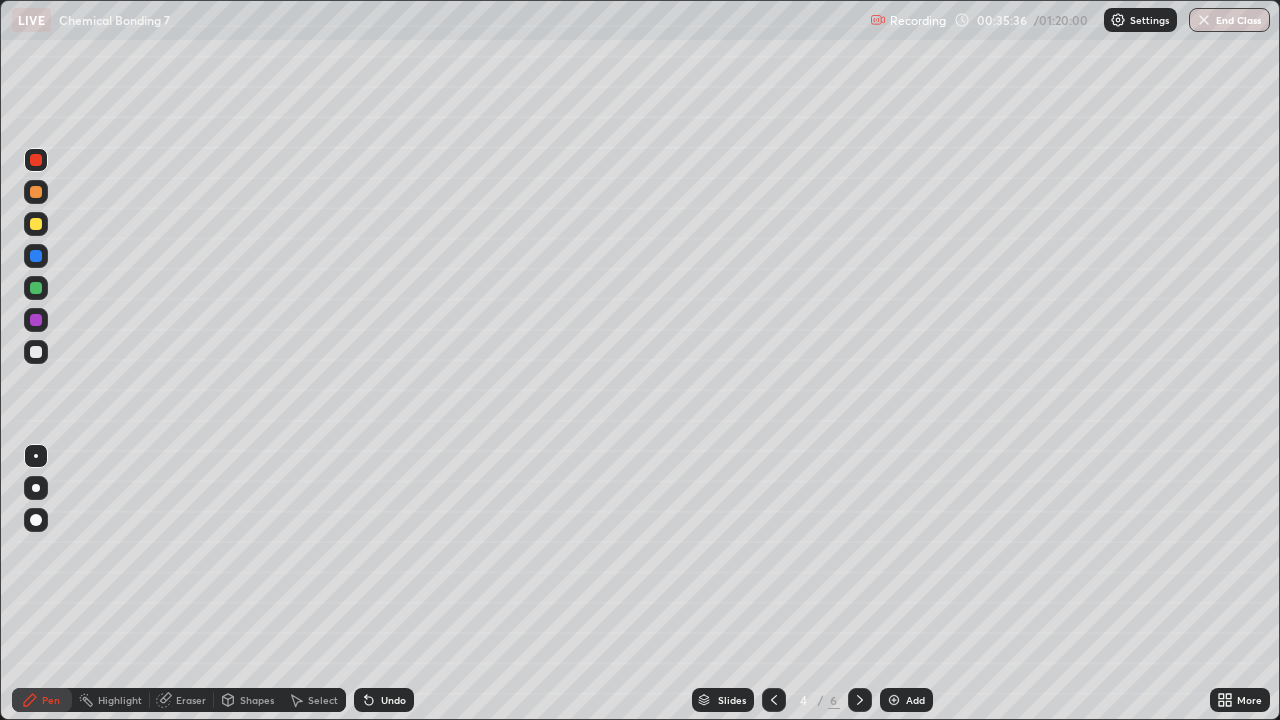 click 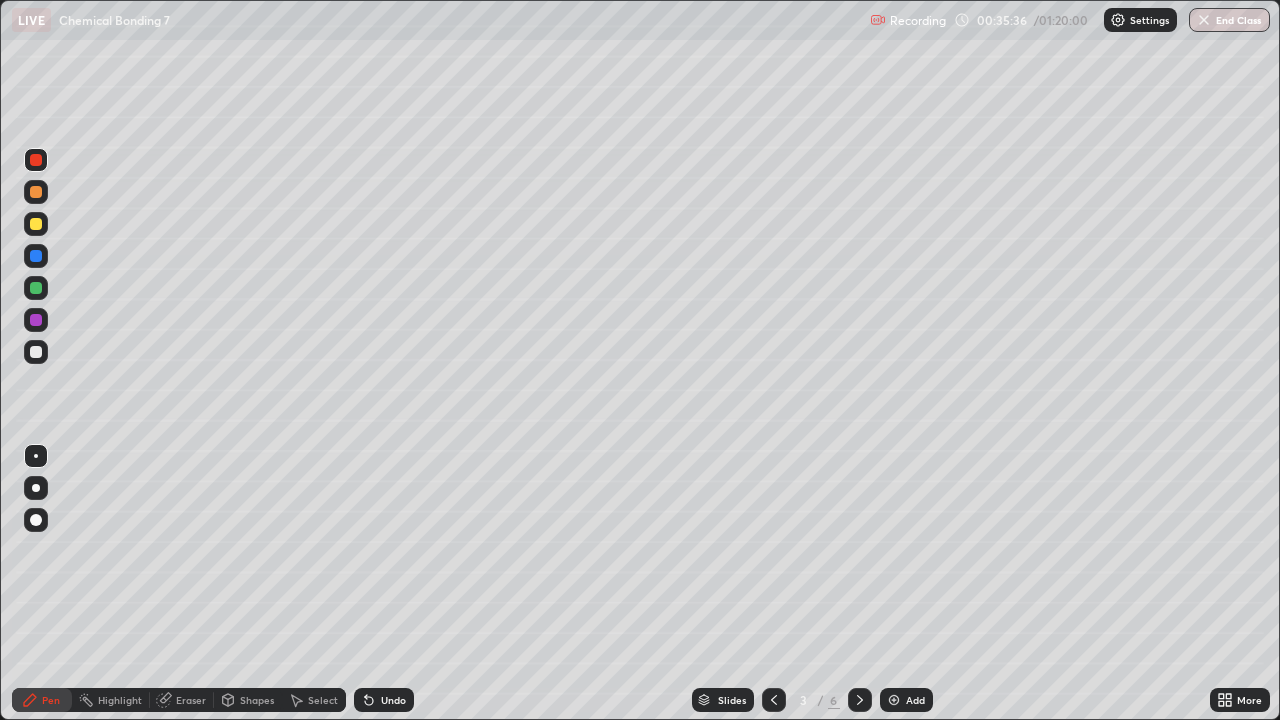 click 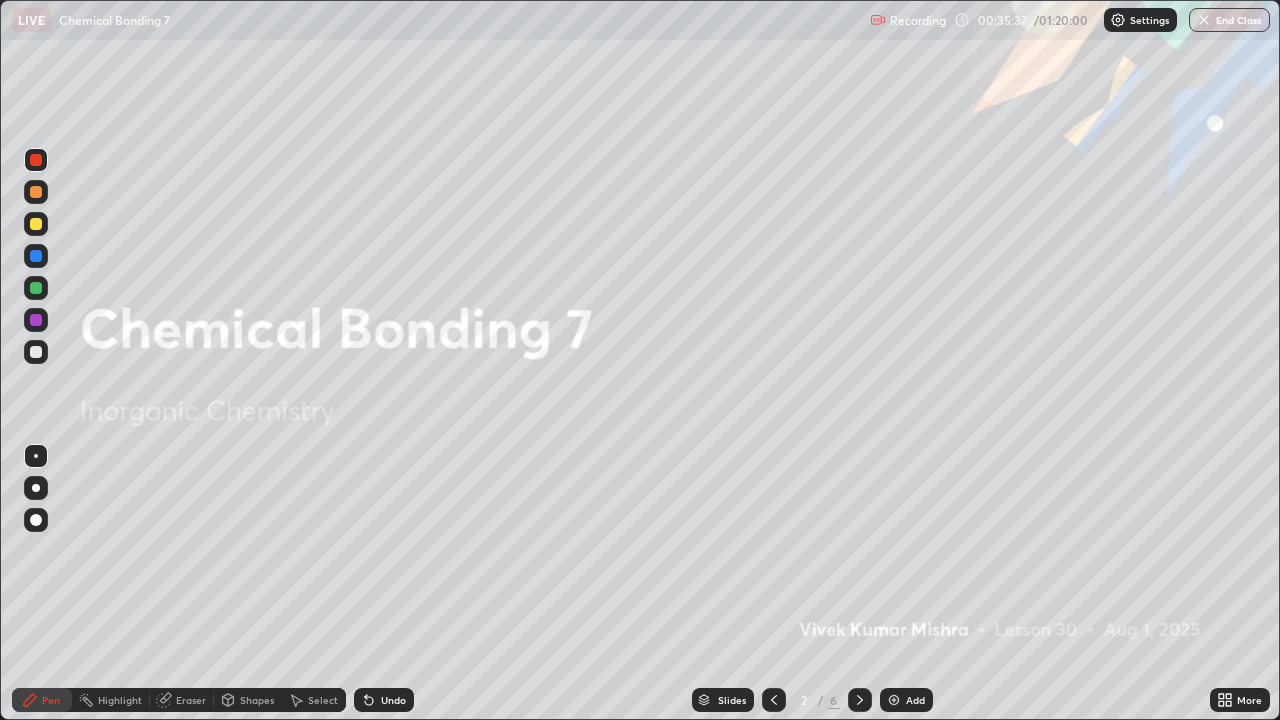 click 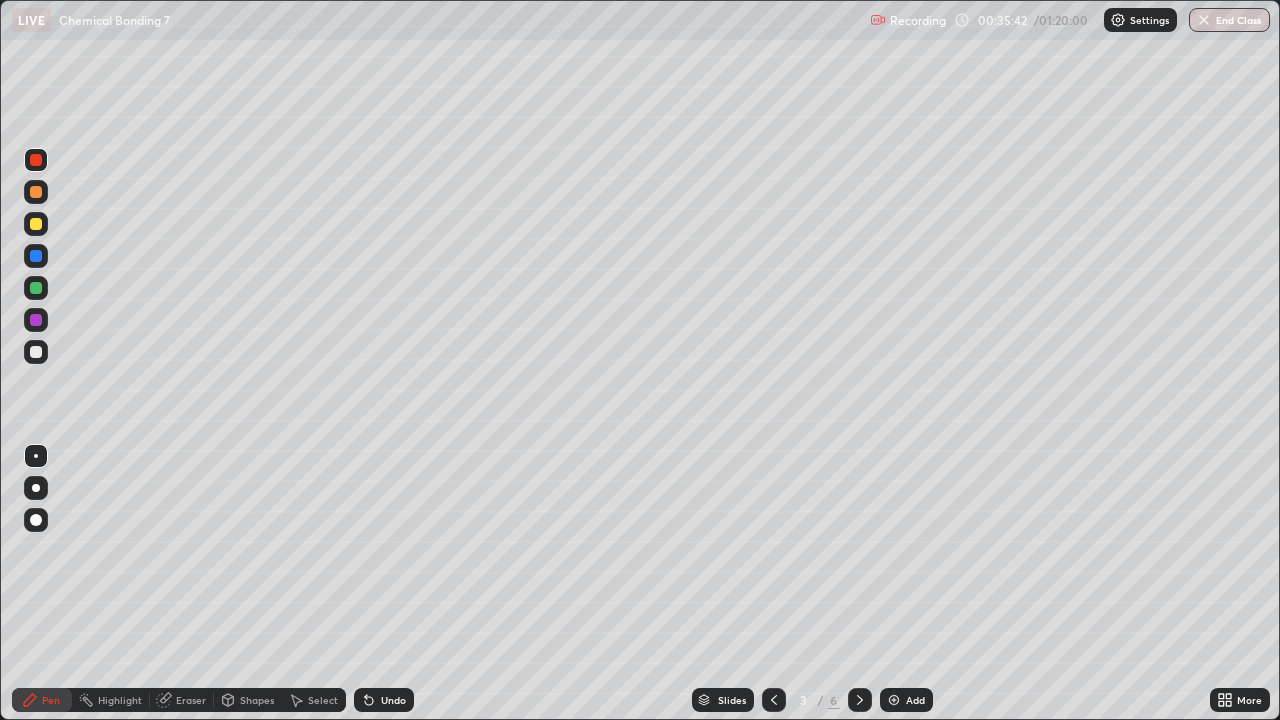 click 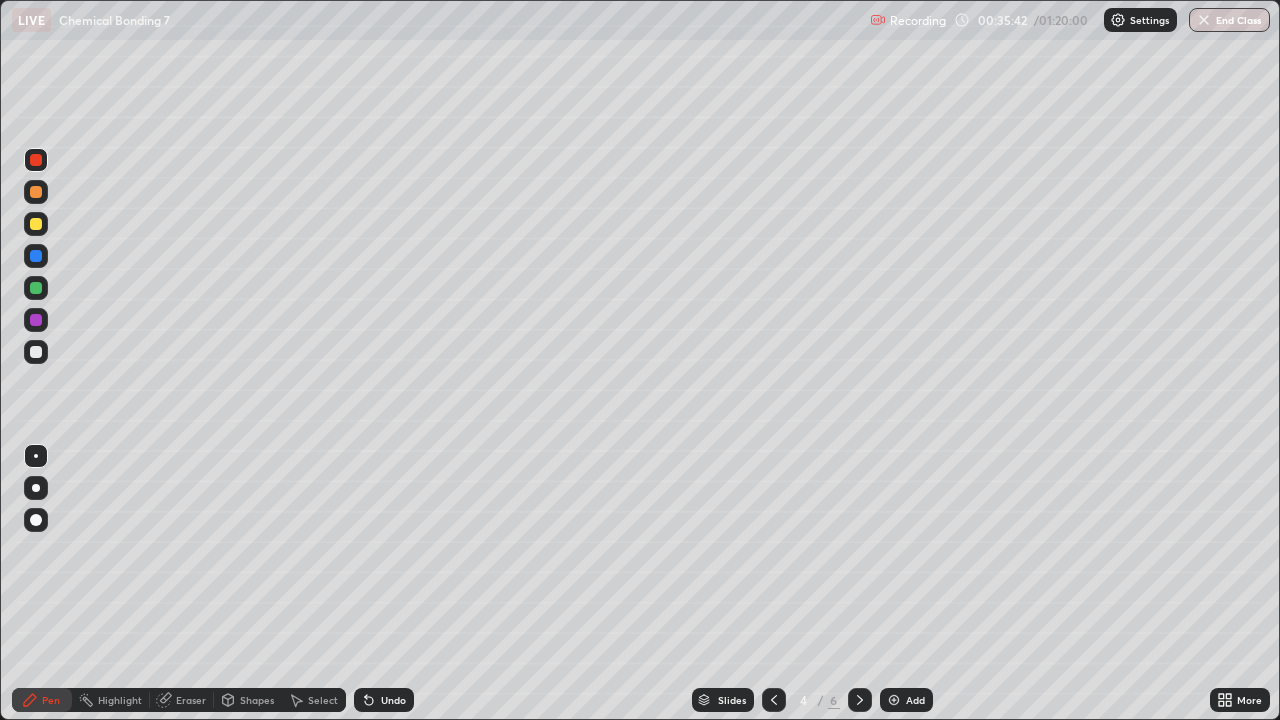 click 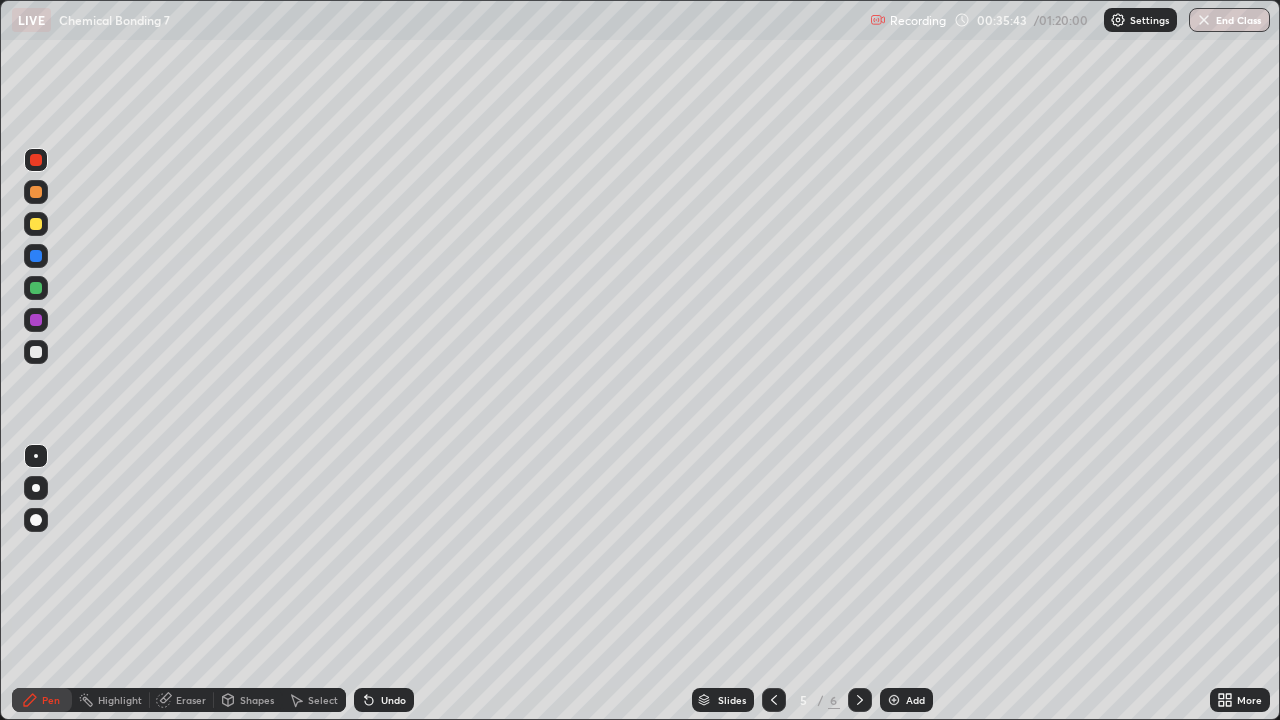 click 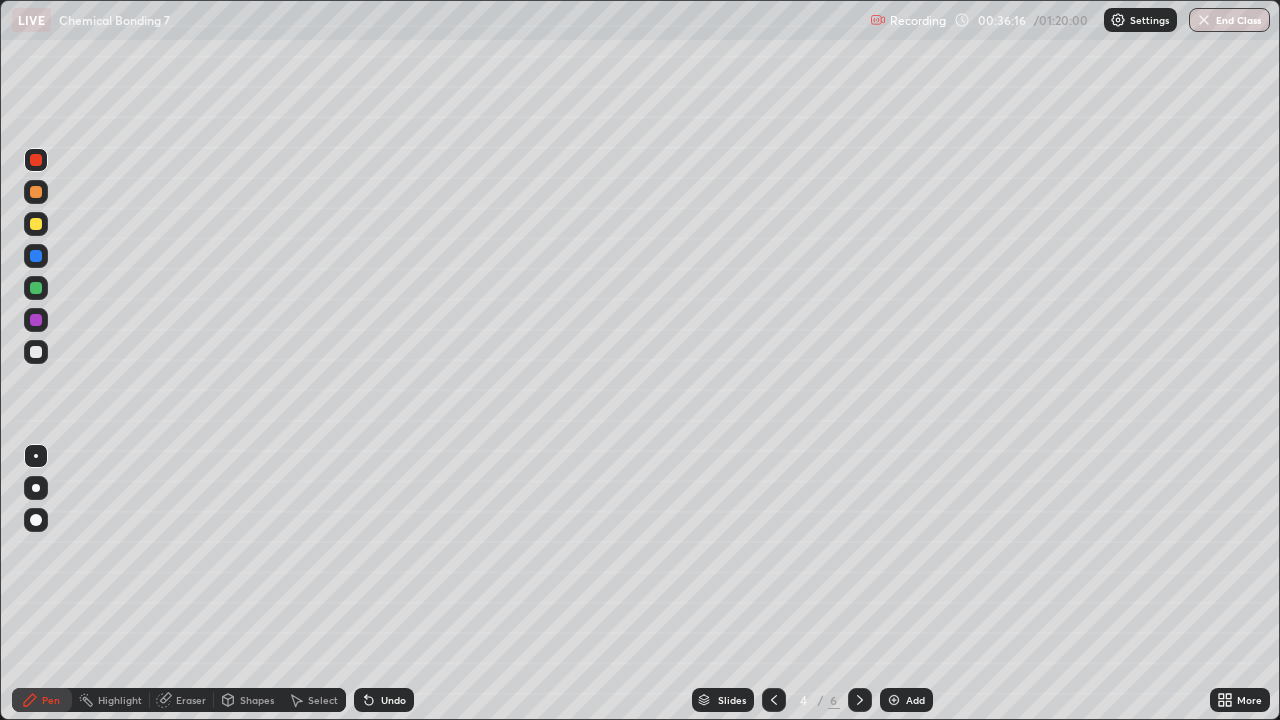 click at bounding box center (774, 700) 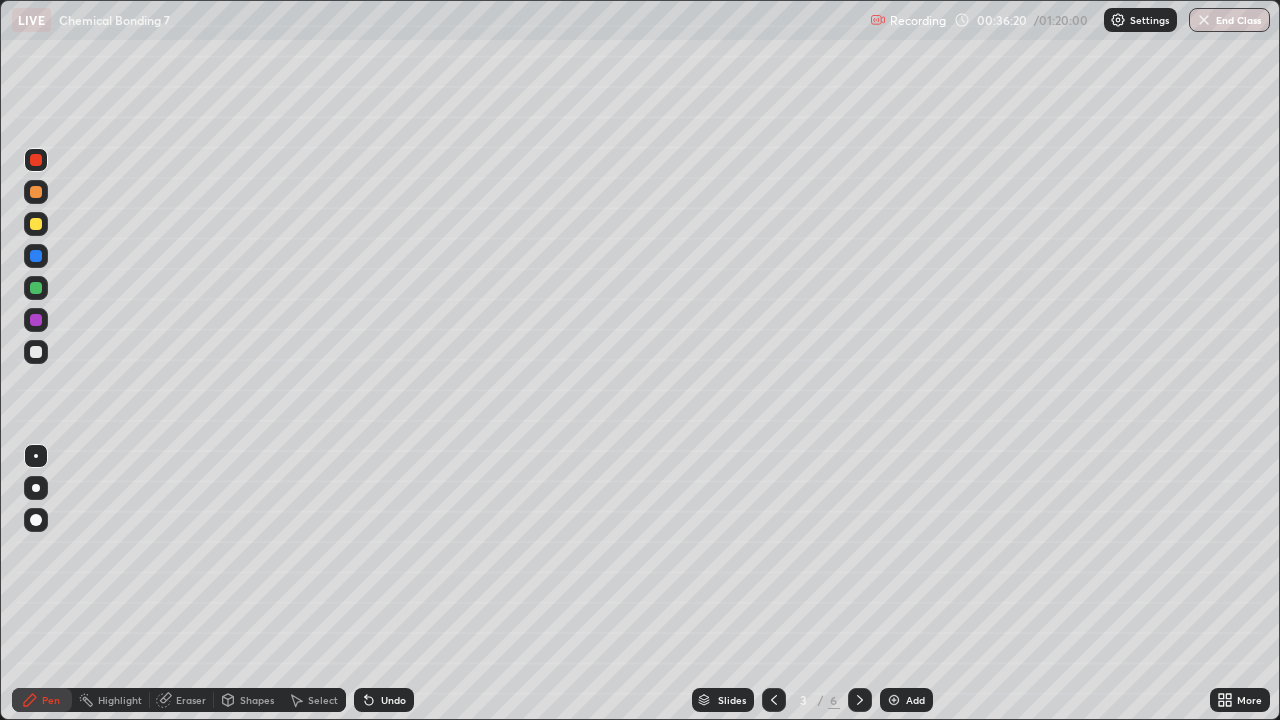click 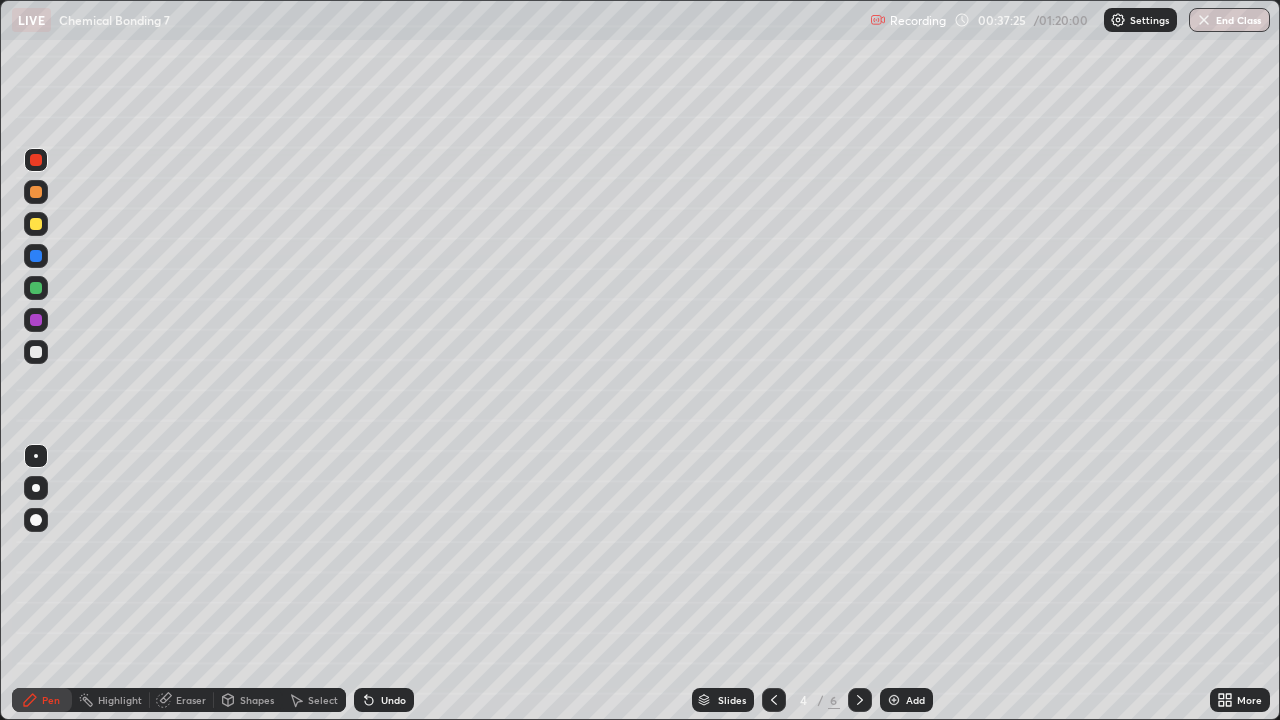 click 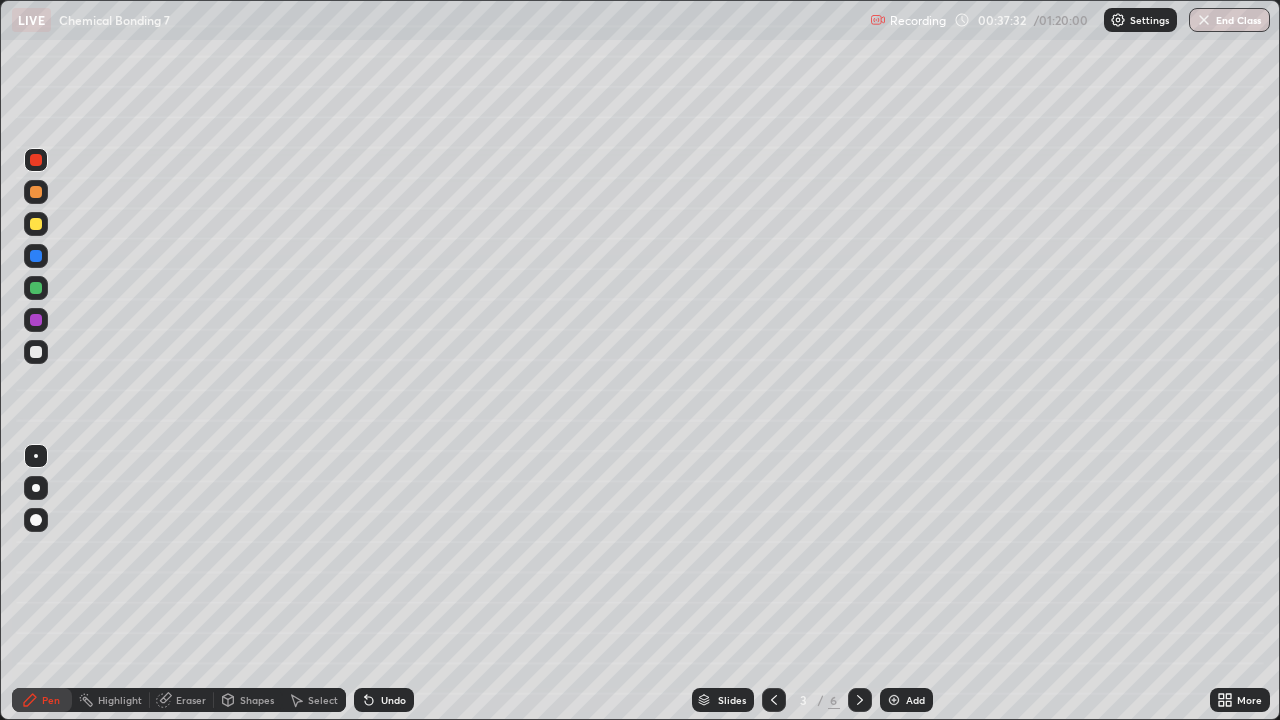 click 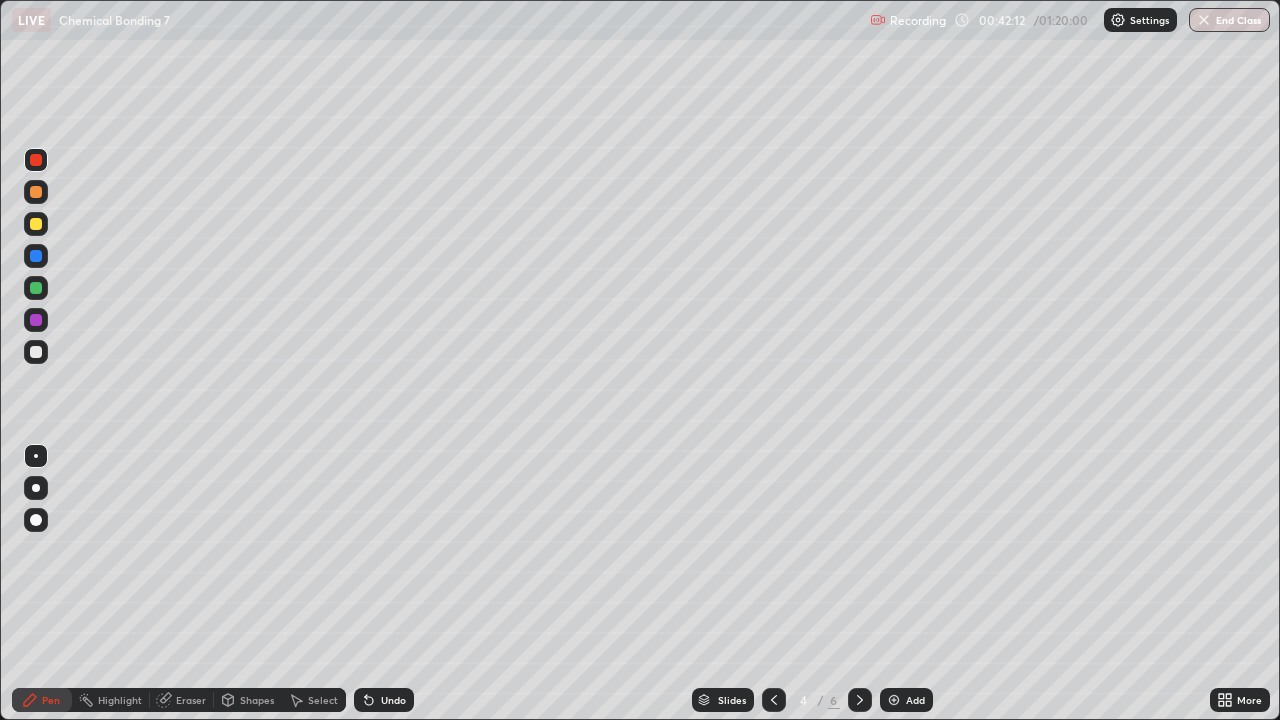 click on "Add" at bounding box center [915, 700] 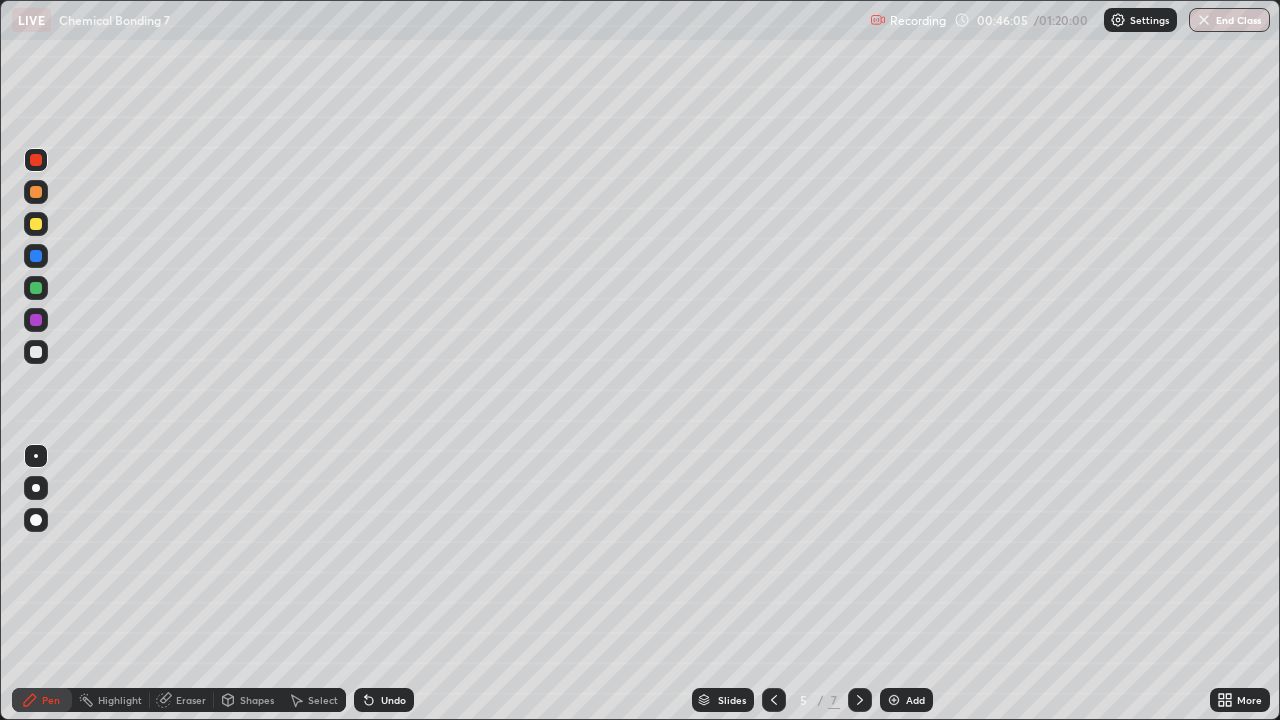 click at bounding box center [36, 320] 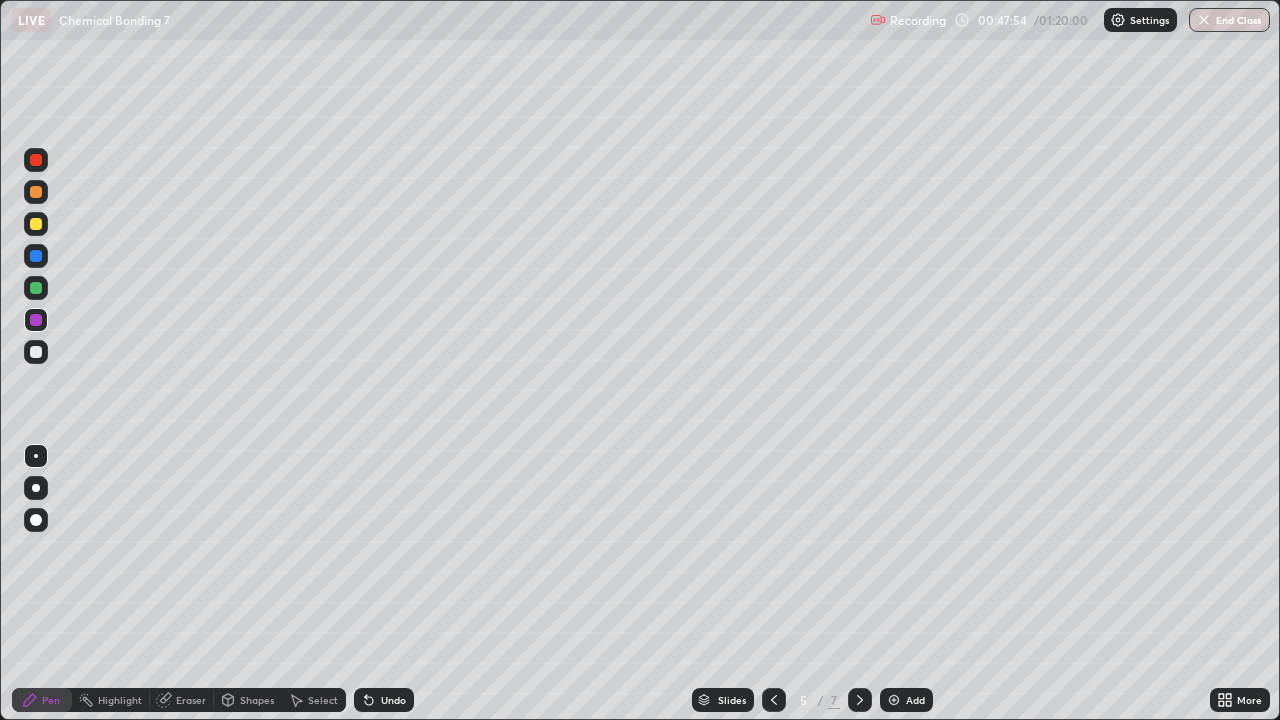 click at bounding box center (36, 256) 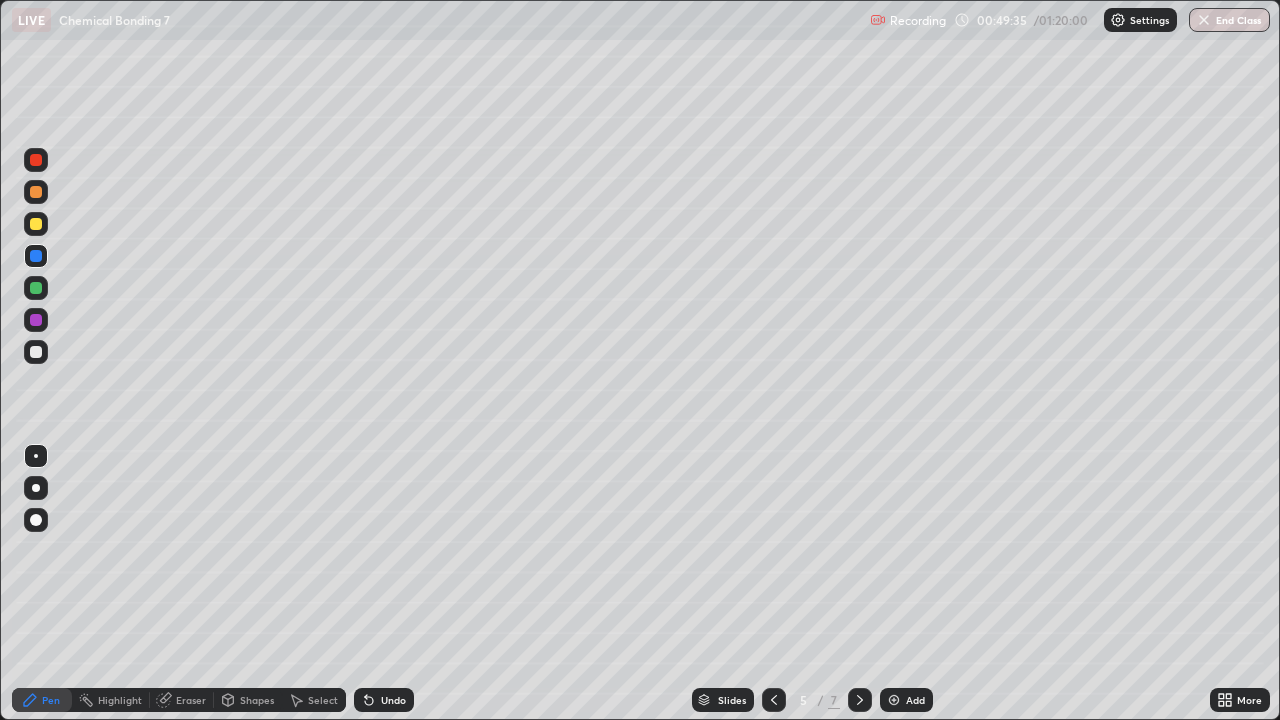 click 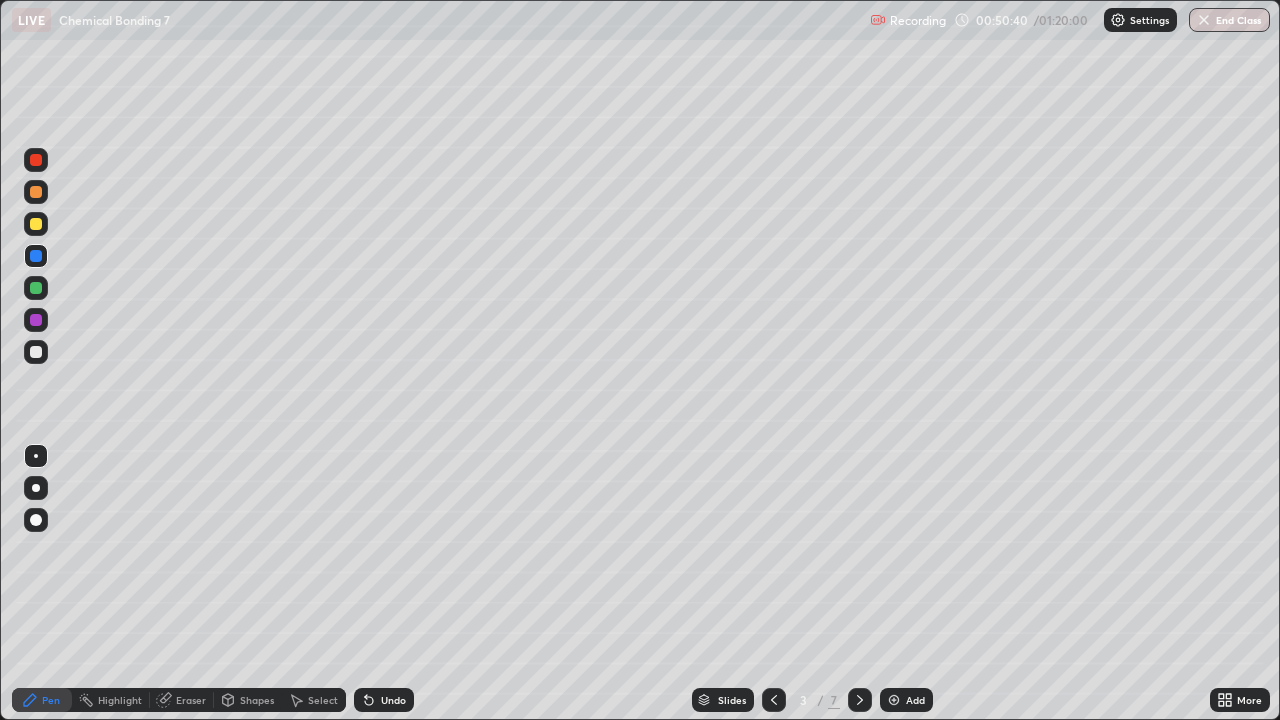 click 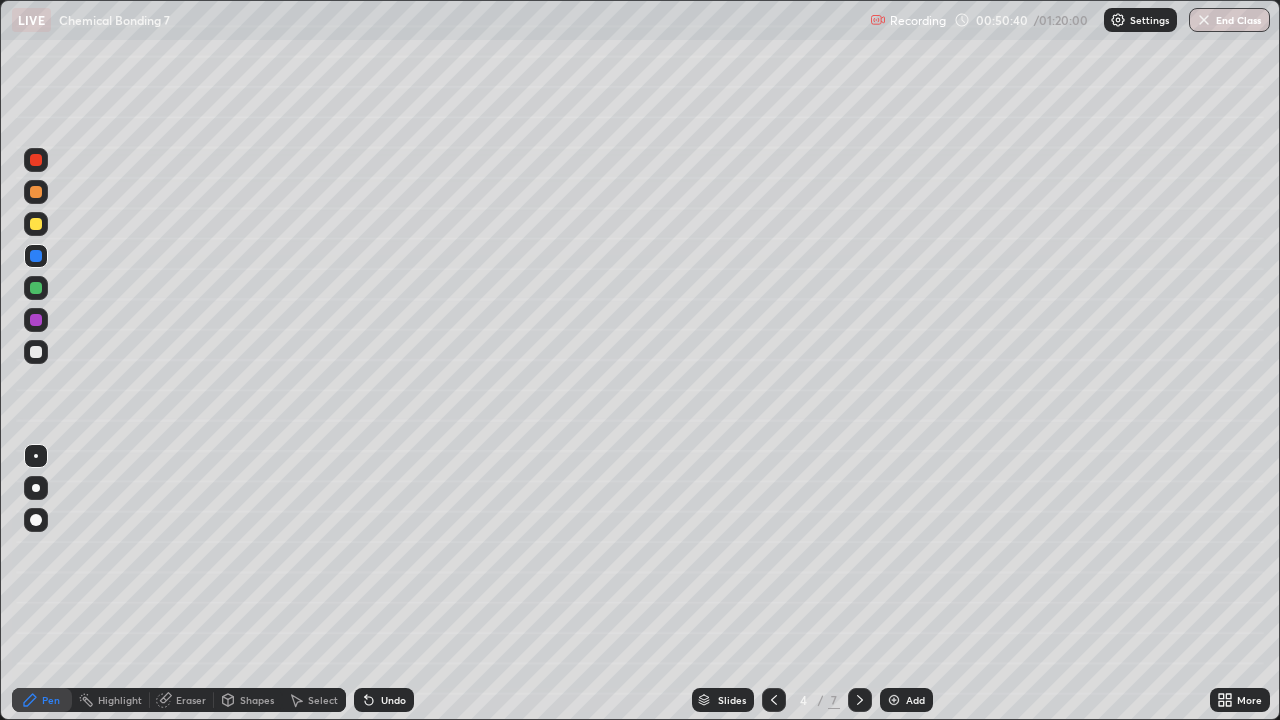 click 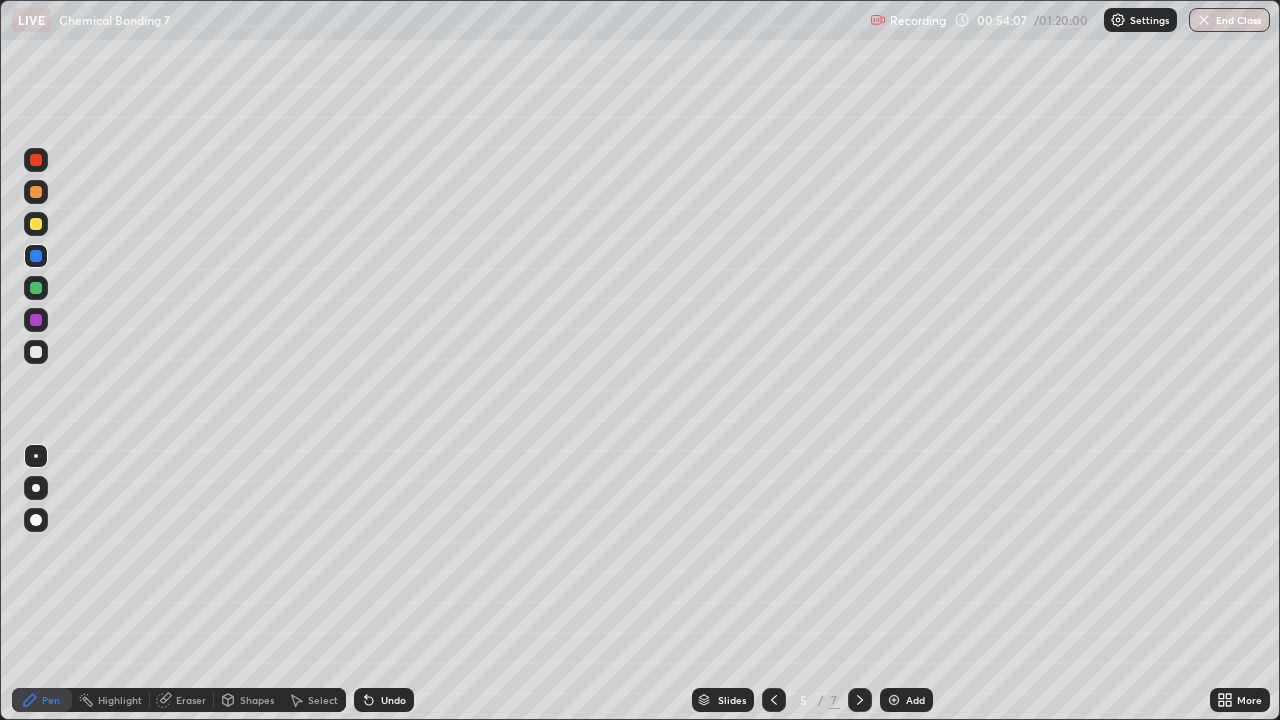 click on "Add" at bounding box center [915, 700] 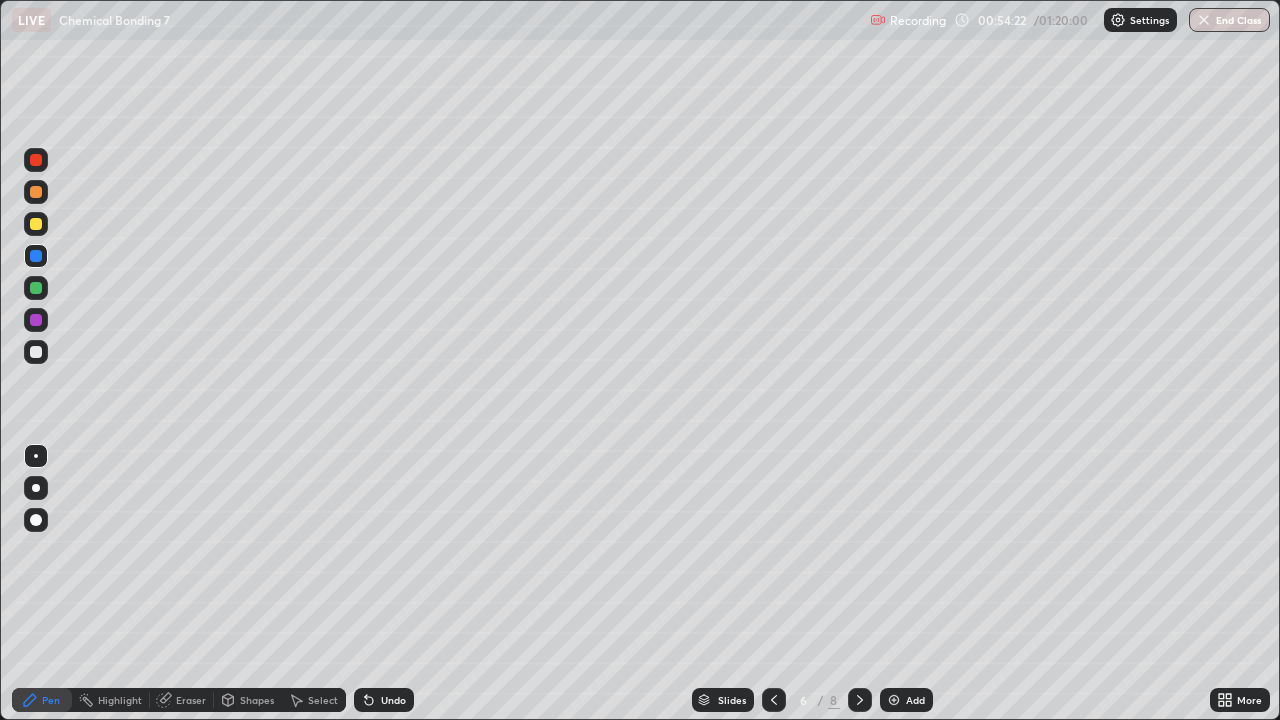 click at bounding box center (36, 352) 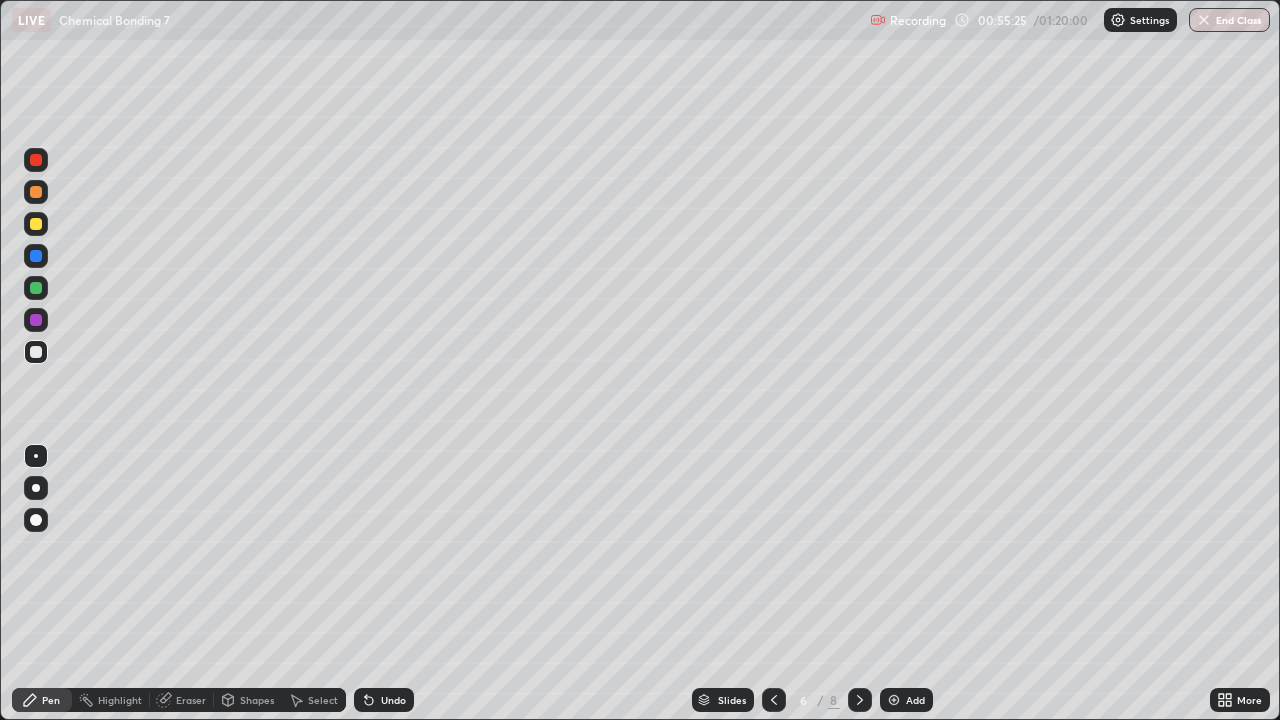 click on "Eraser" at bounding box center (191, 700) 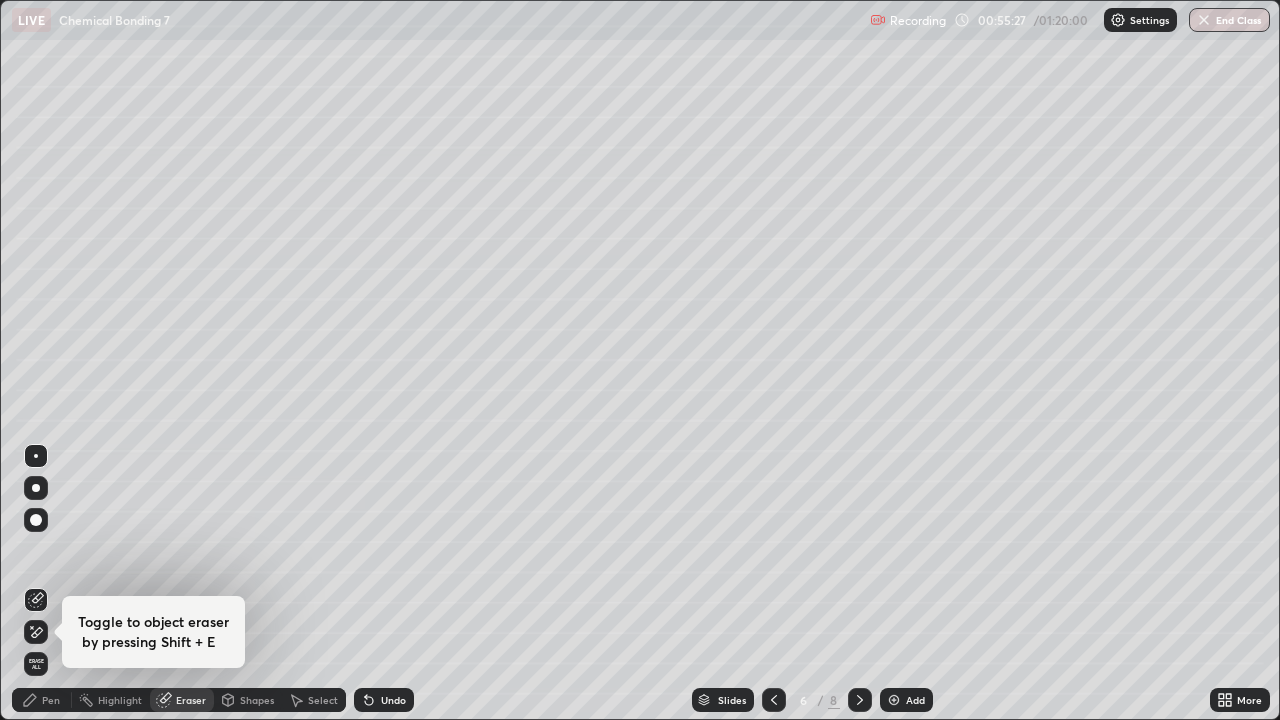 click on "Pen" at bounding box center [42, 700] 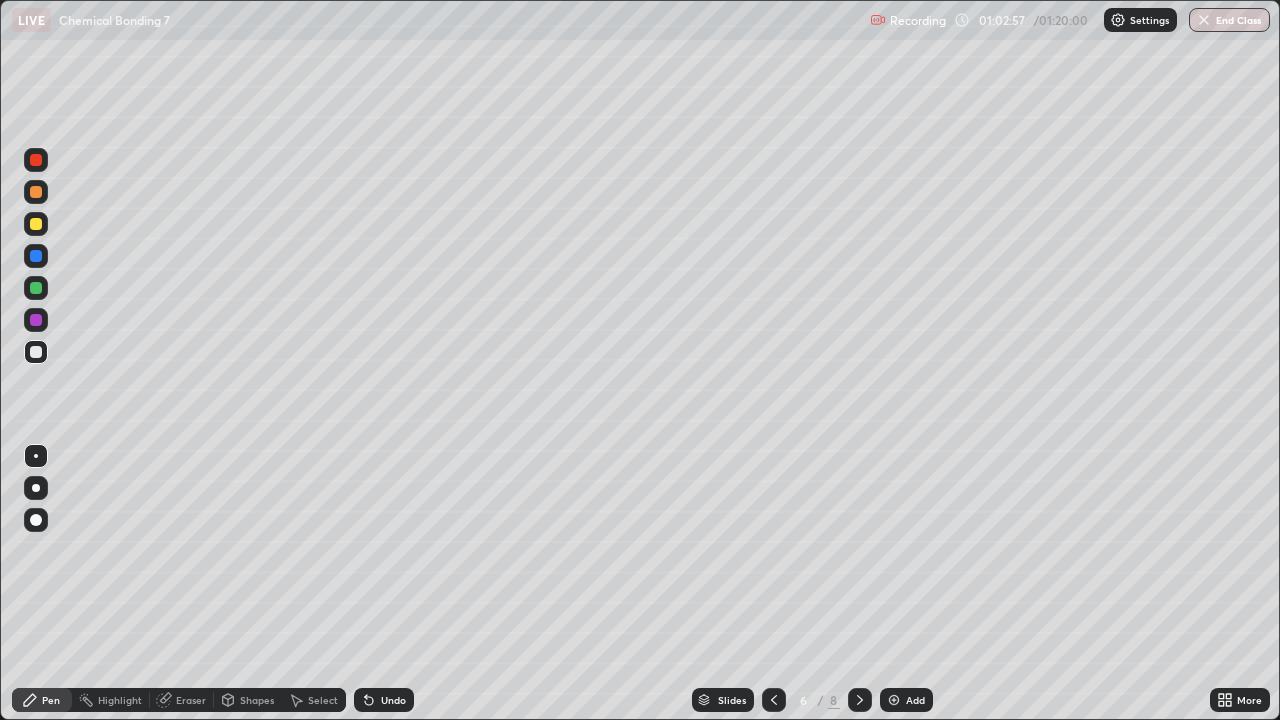 click at bounding box center [36, 352] 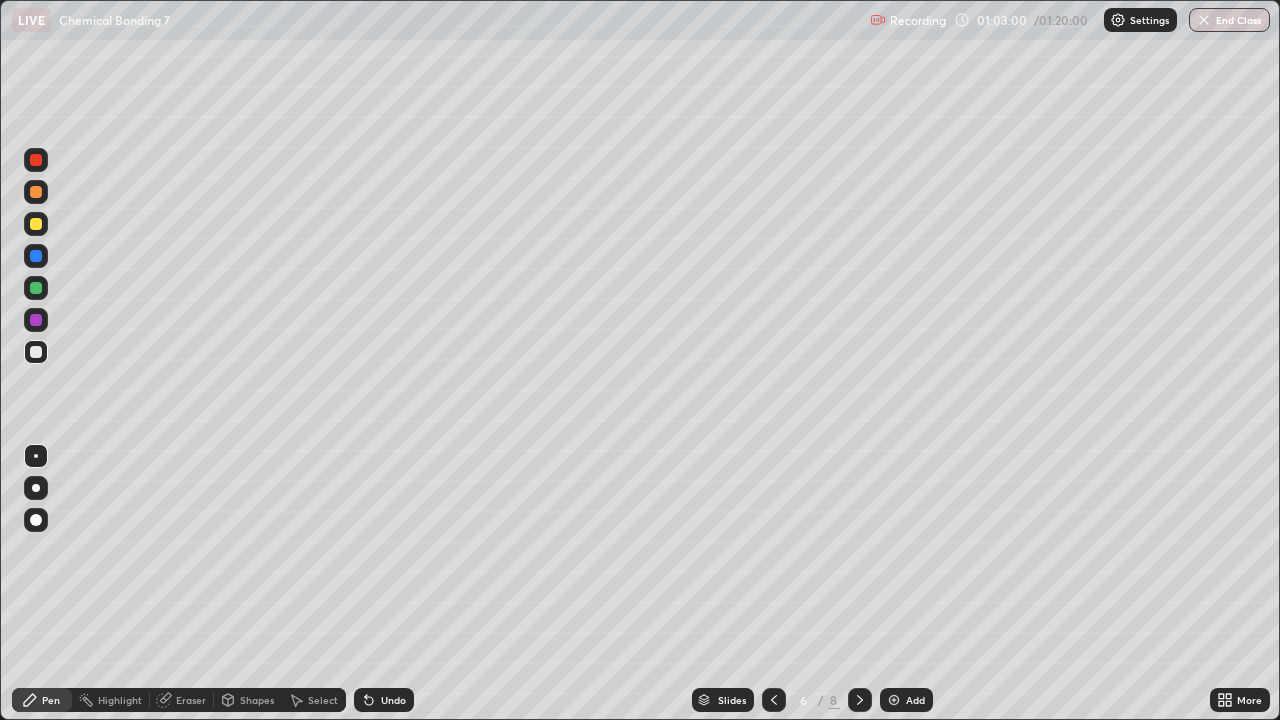 click at bounding box center (36, 288) 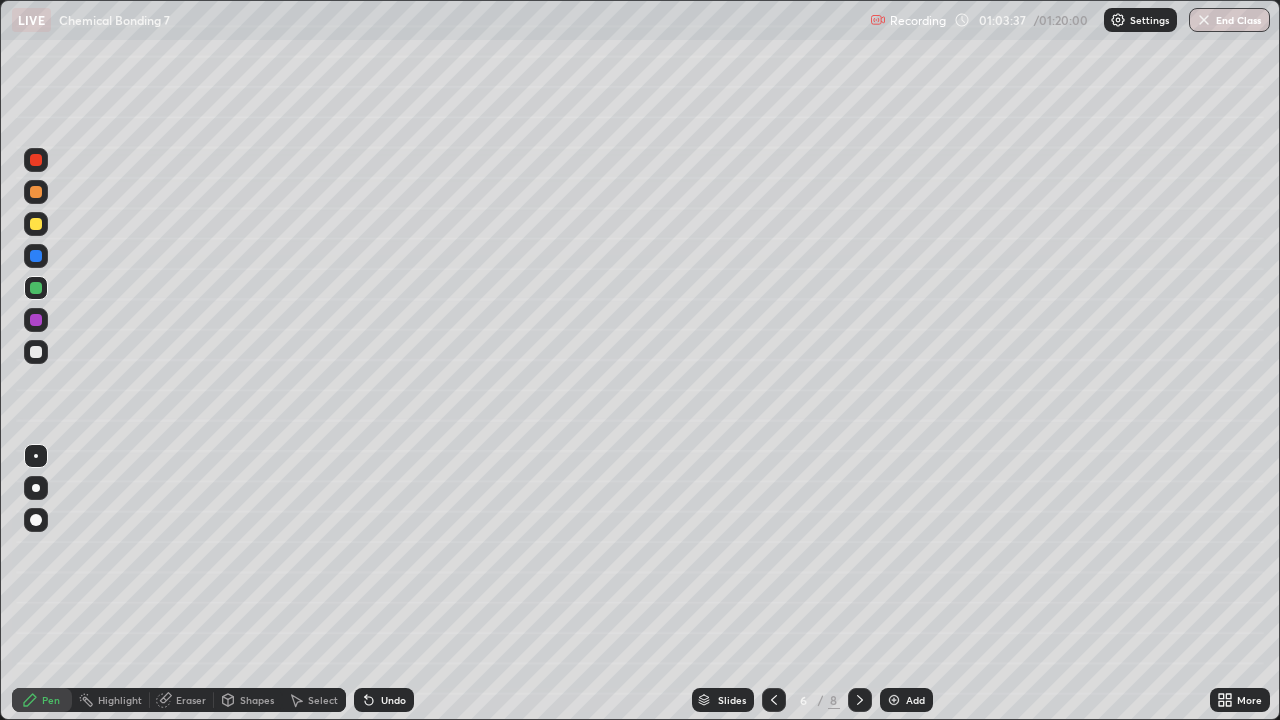 click on "Undo" at bounding box center (384, 700) 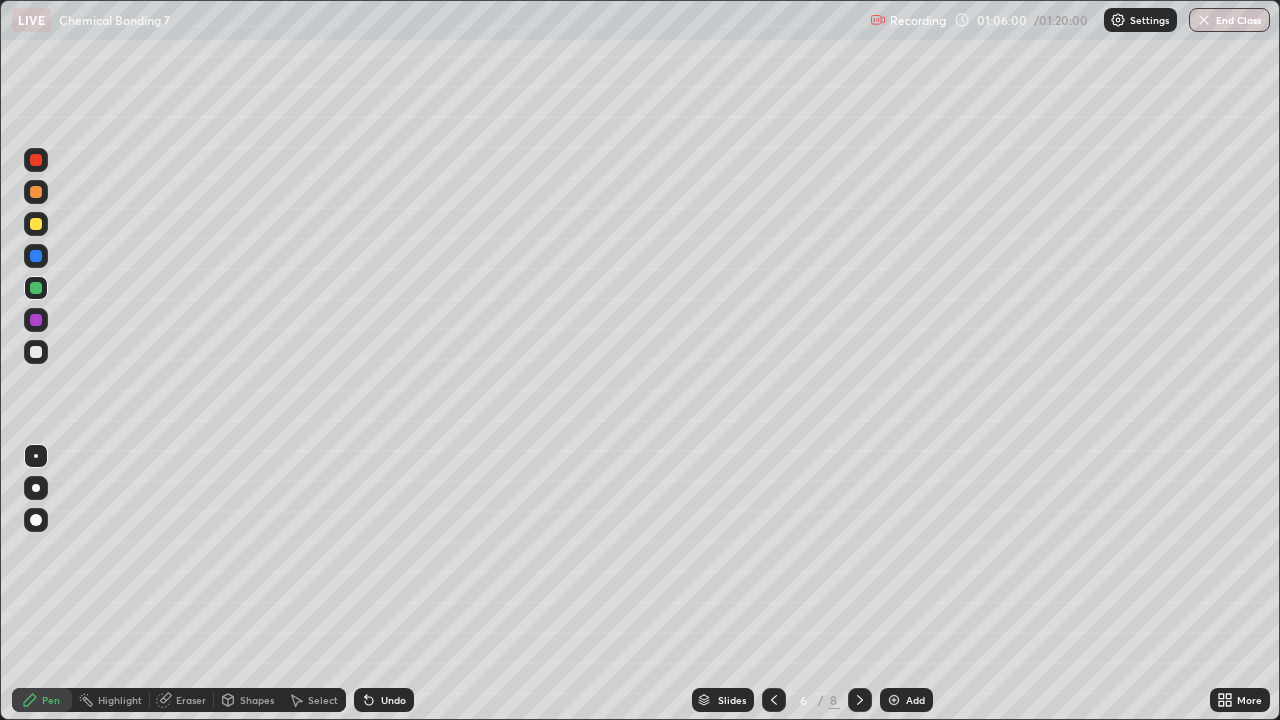 click on "Undo" at bounding box center (393, 700) 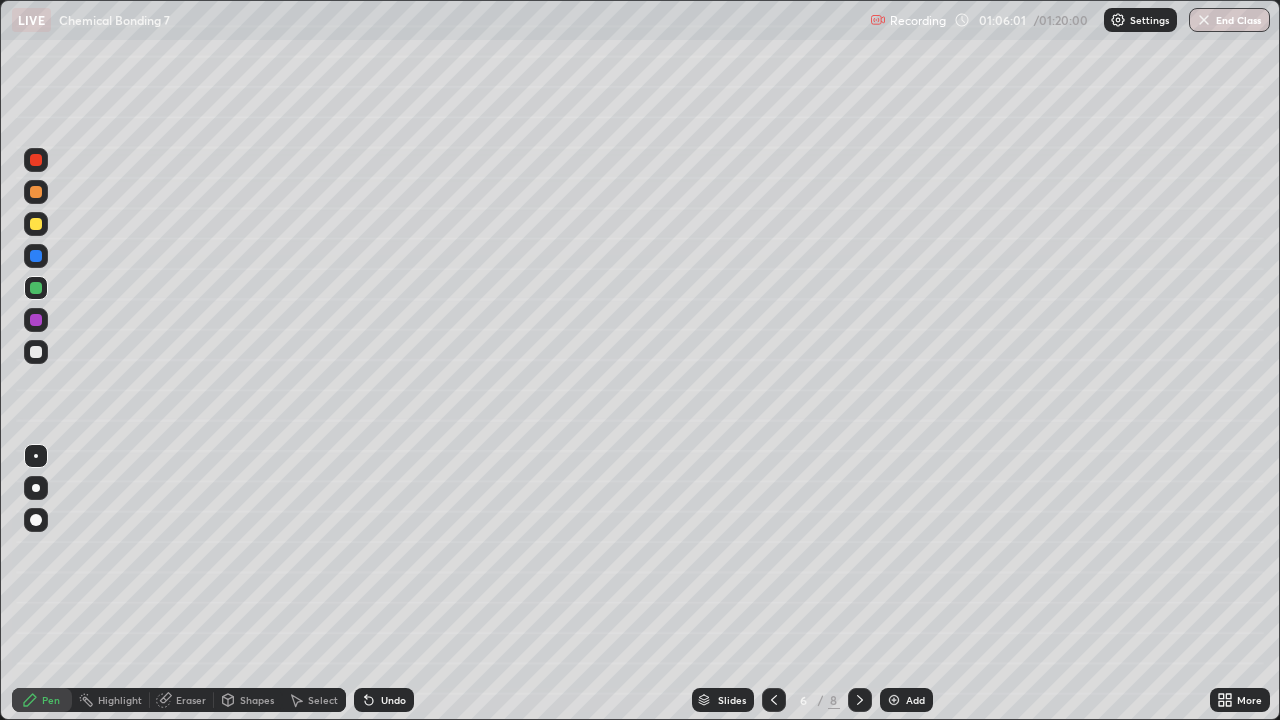 click on "Undo" at bounding box center (393, 700) 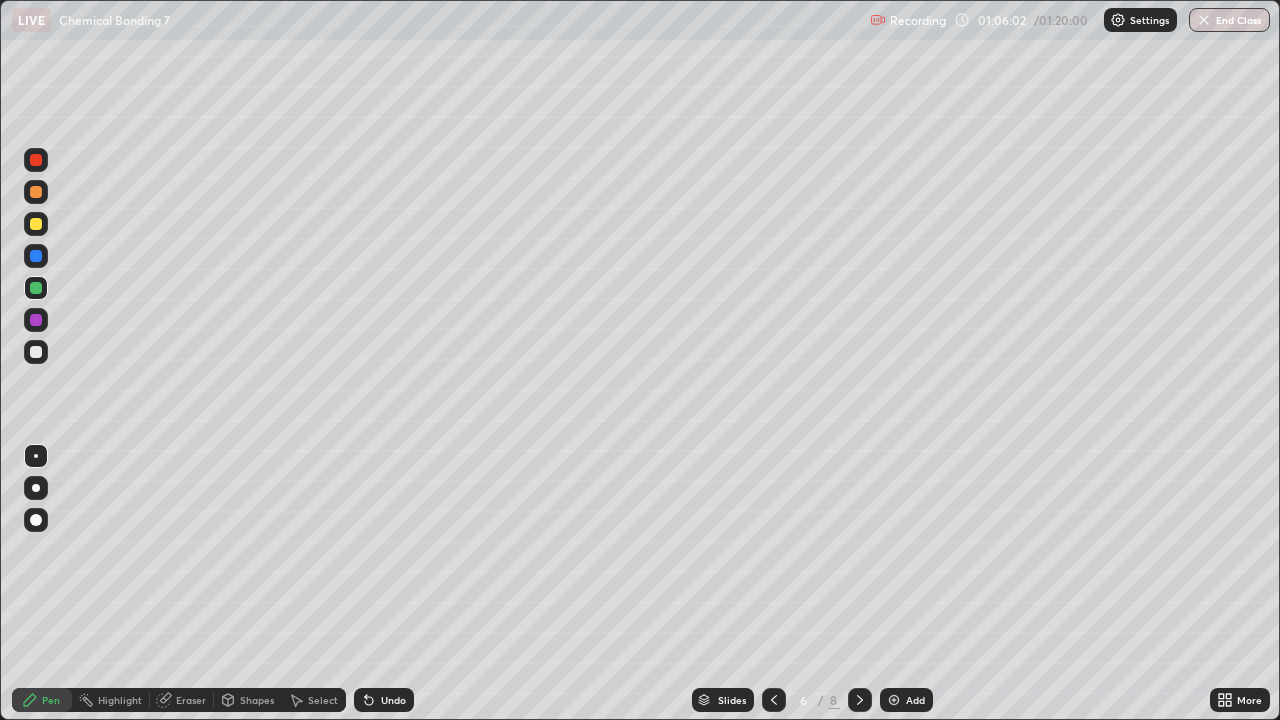 click on "Undo" at bounding box center (393, 700) 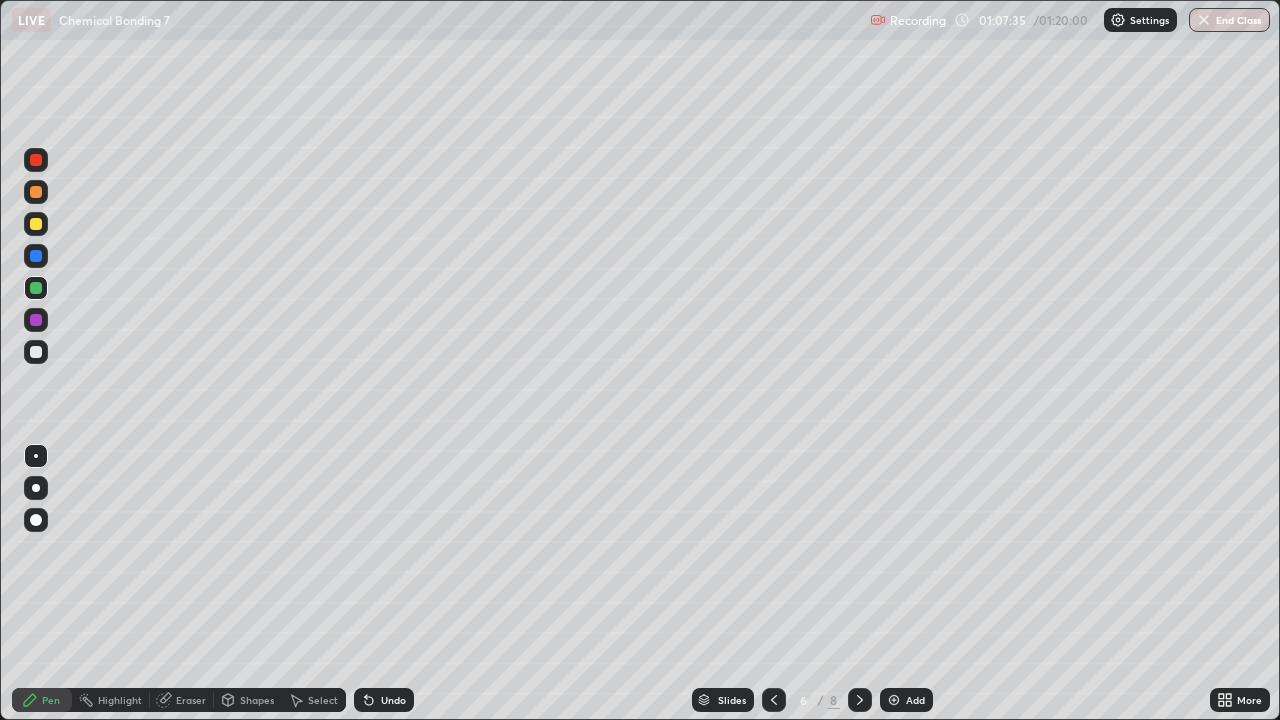 click at bounding box center (36, 320) 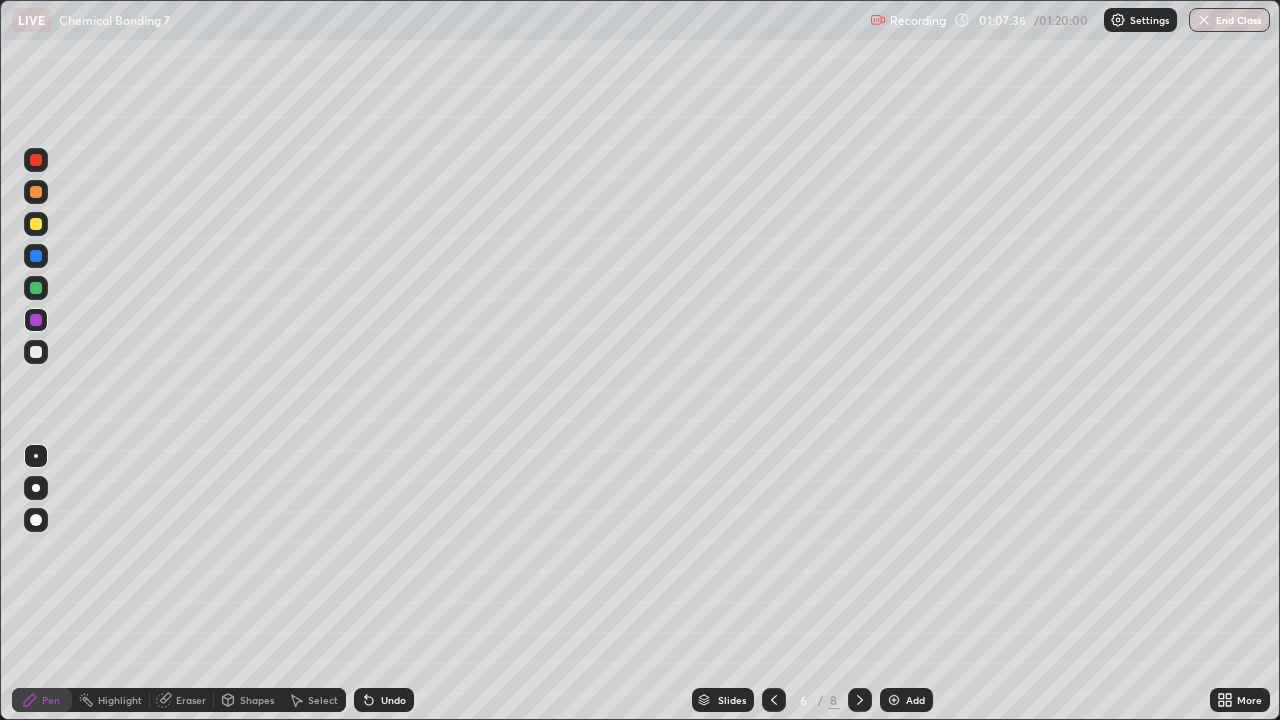 click at bounding box center [36, 160] 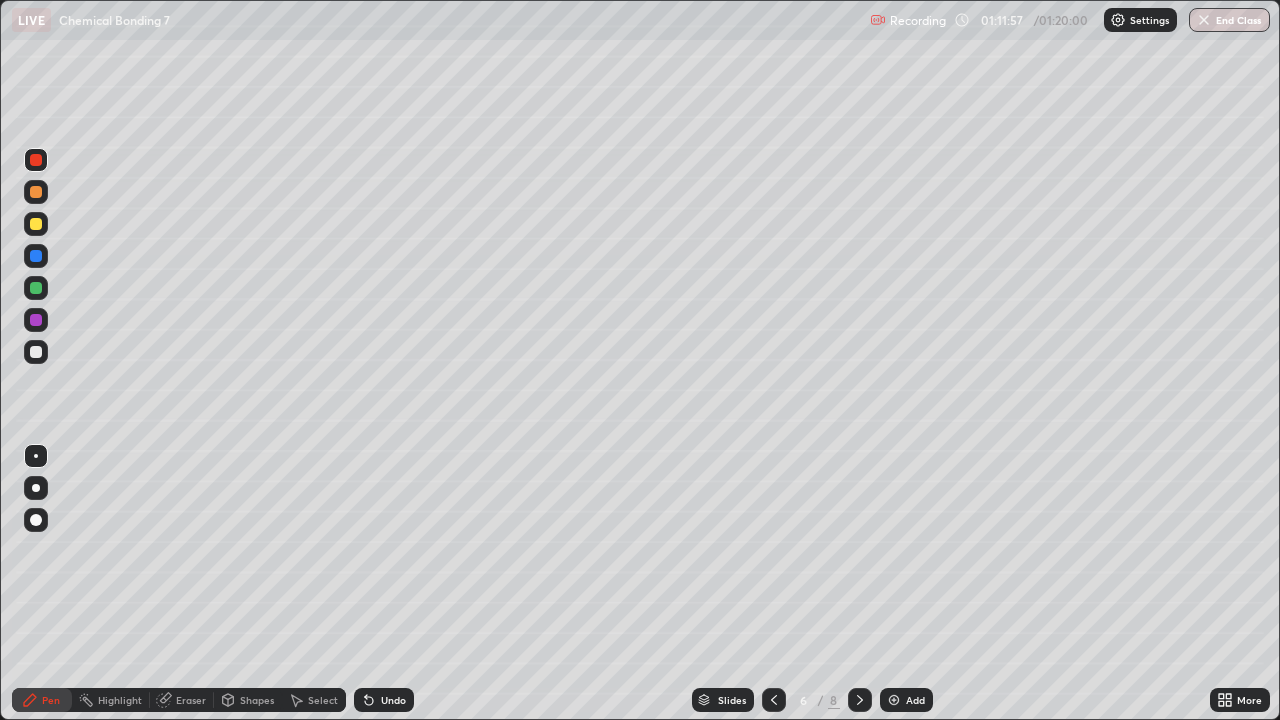 click at bounding box center [36, 352] 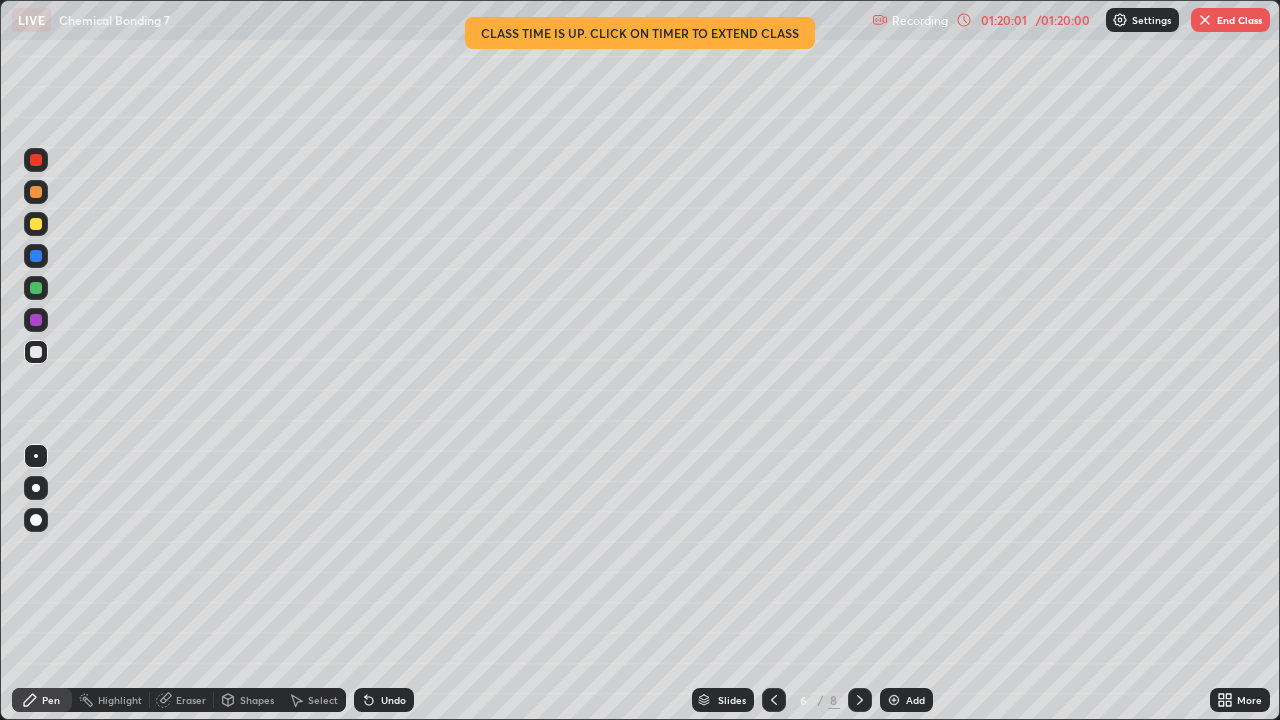 click on "End Class" at bounding box center [1230, 20] 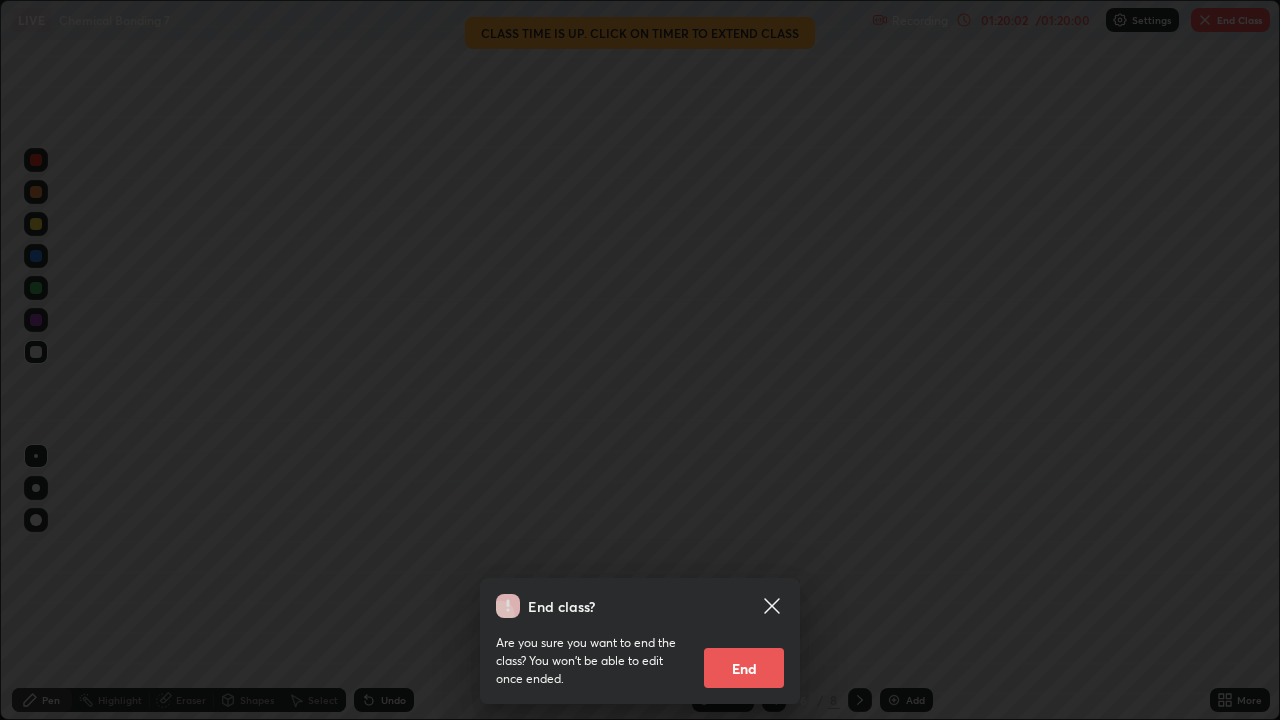 click on "End" at bounding box center (744, 668) 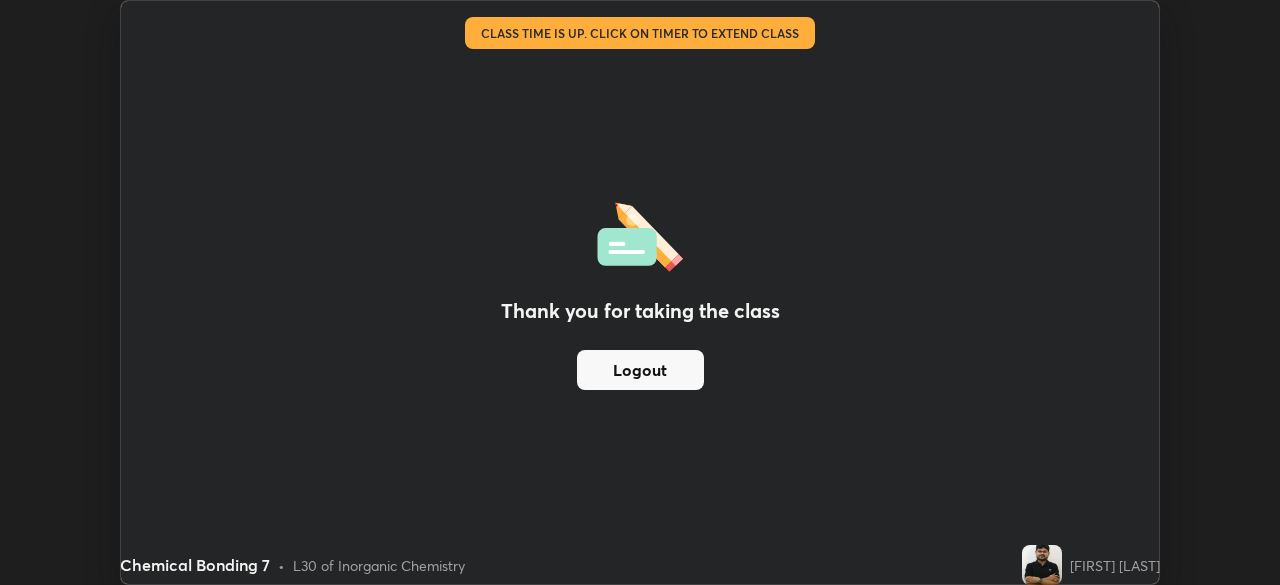 scroll, scrollTop: 585, scrollLeft: 1280, axis: both 